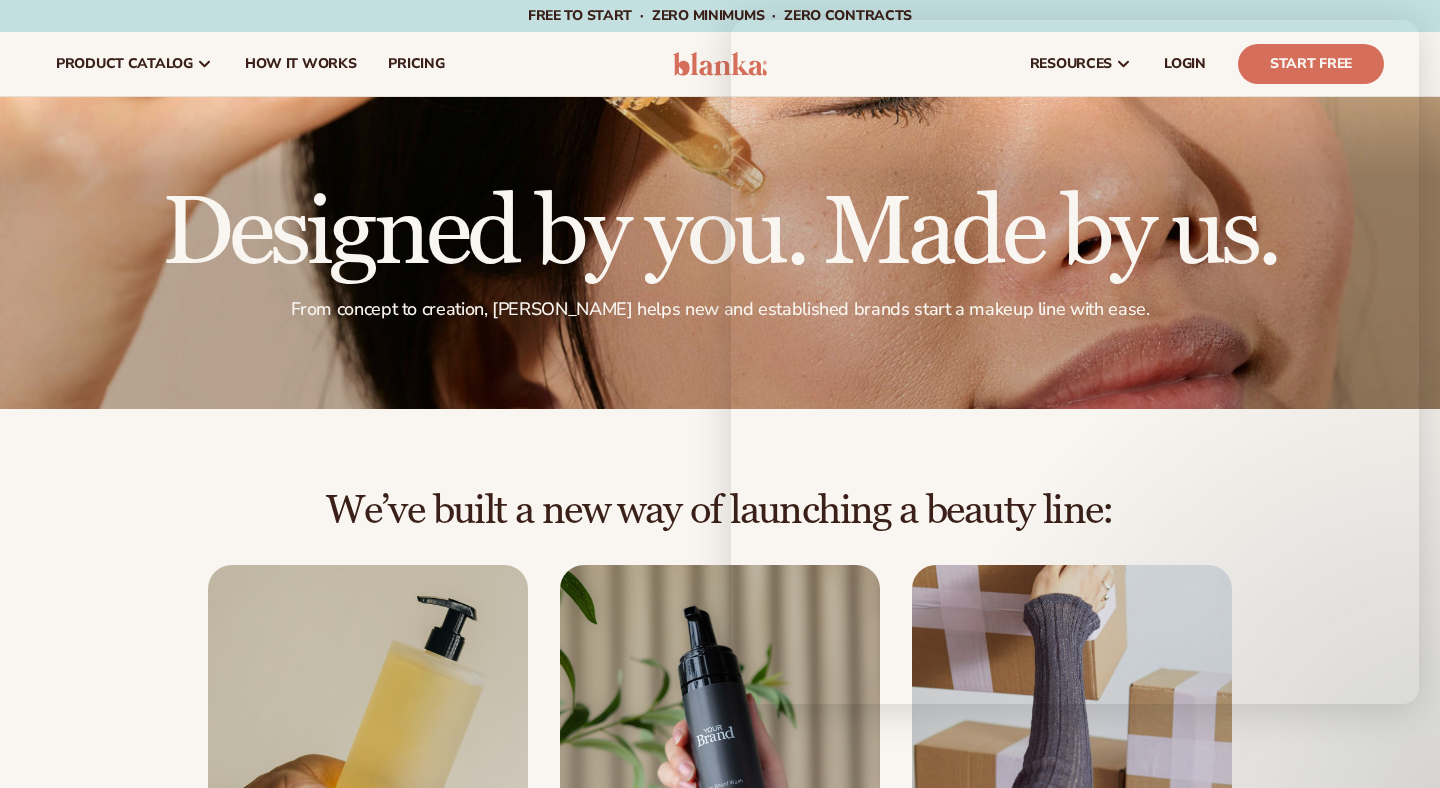 scroll, scrollTop: 5005, scrollLeft: 0, axis: vertical 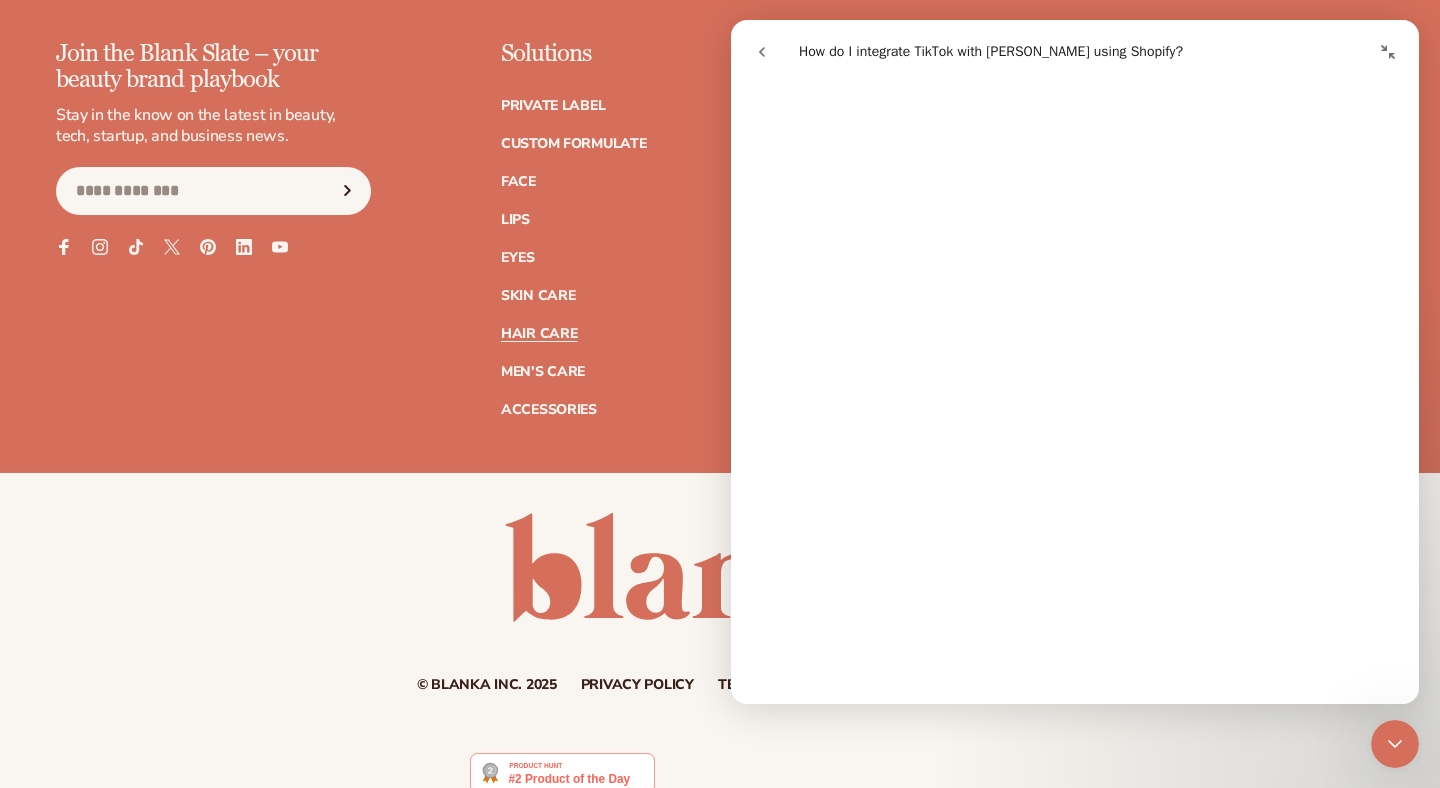 click on "Hair Care" at bounding box center [539, 334] 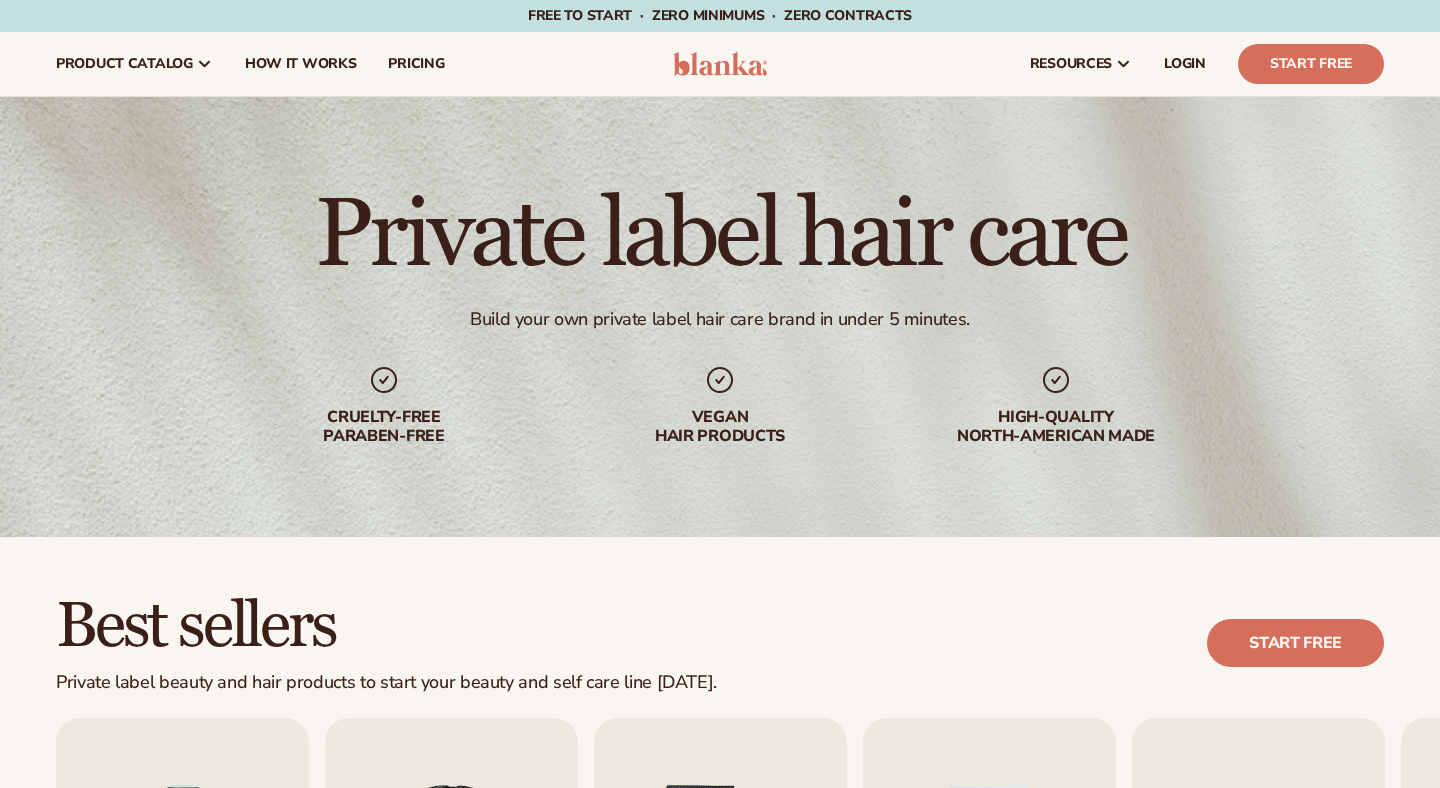 scroll, scrollTop: 0, scrollLeft: 0, axis: both 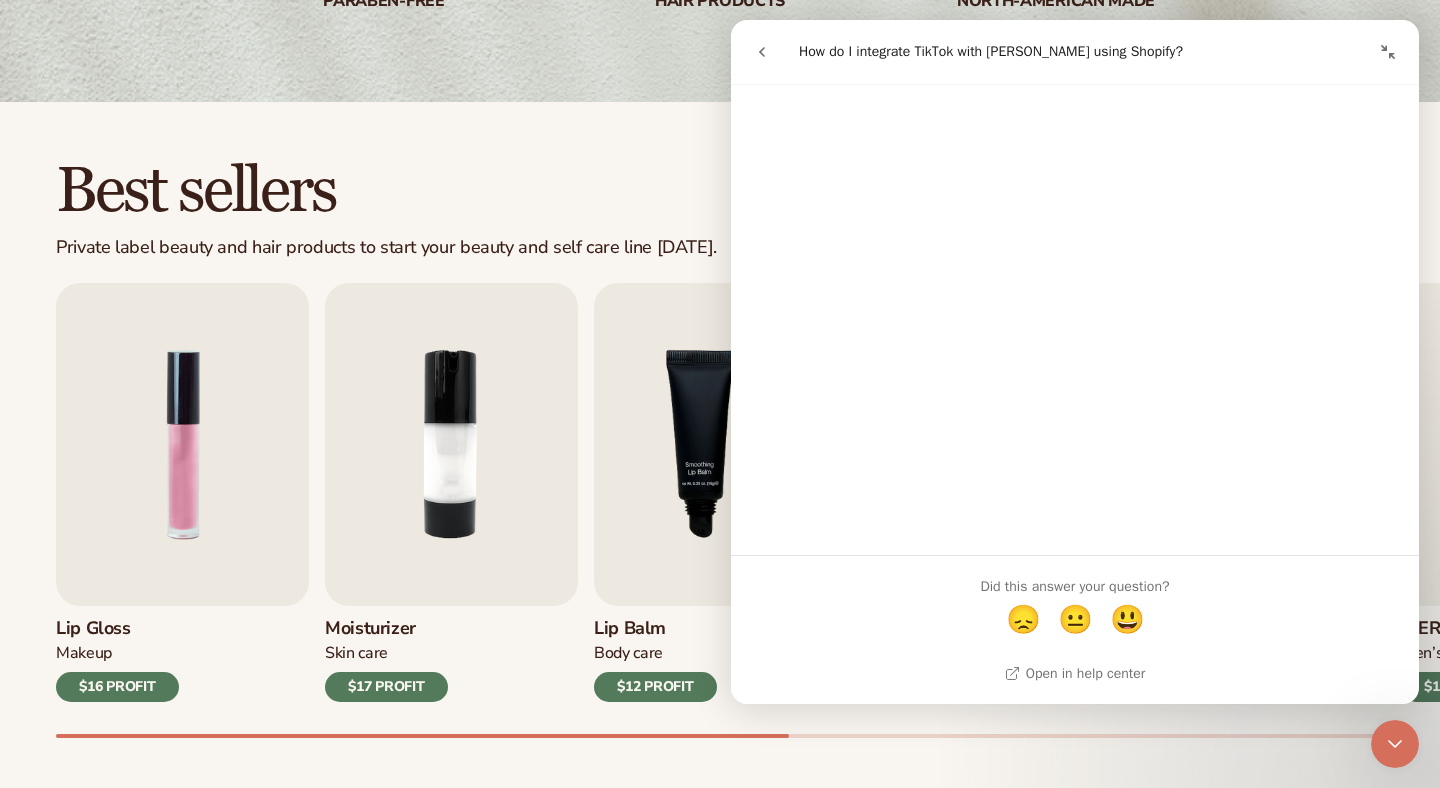 drag, startPoint x: 1390, startPoint y: 738, endPoint x: 2640, endPoint y: 720, distance: 1250.1296 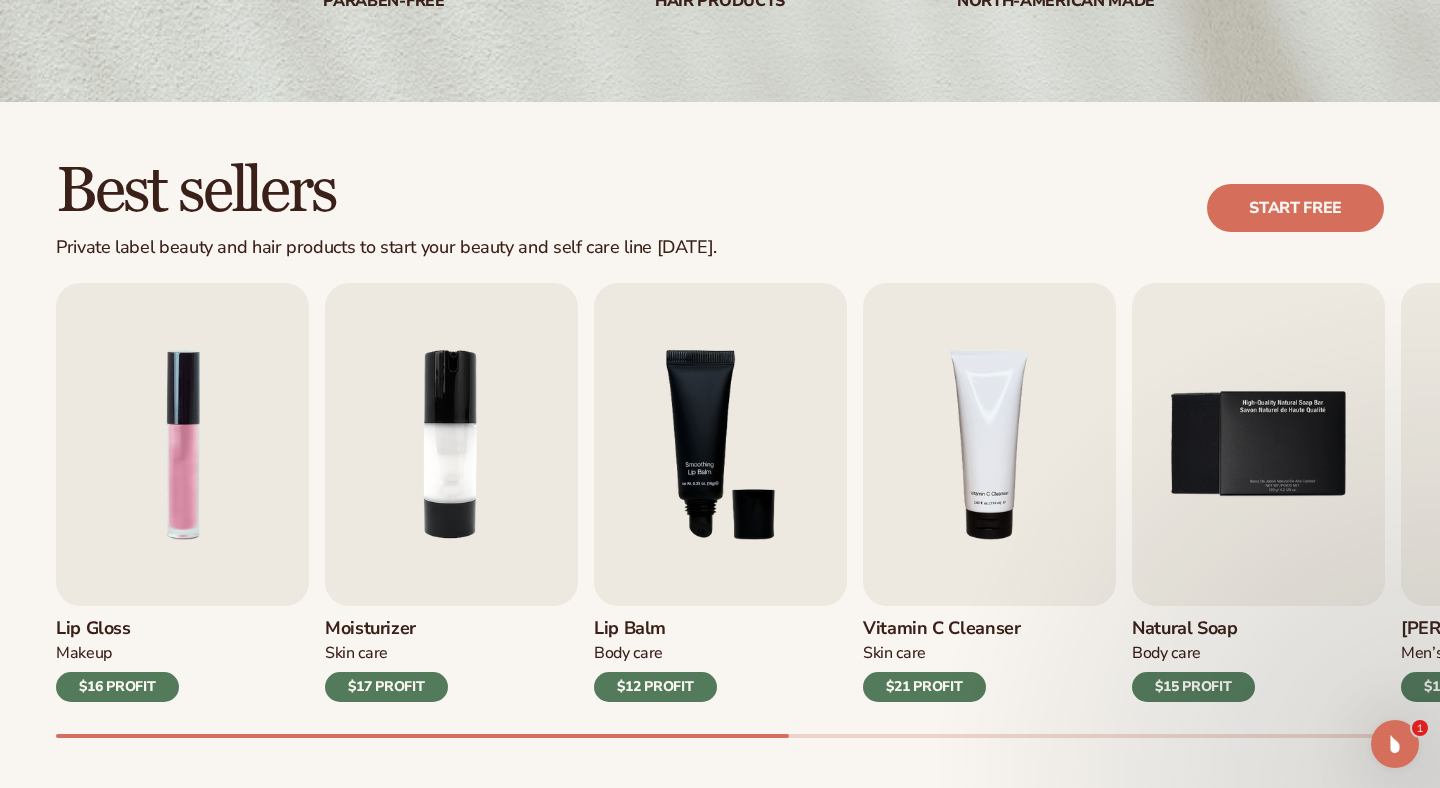 scroll, scrollTop: 0, scrollLeft: 0, axis: both 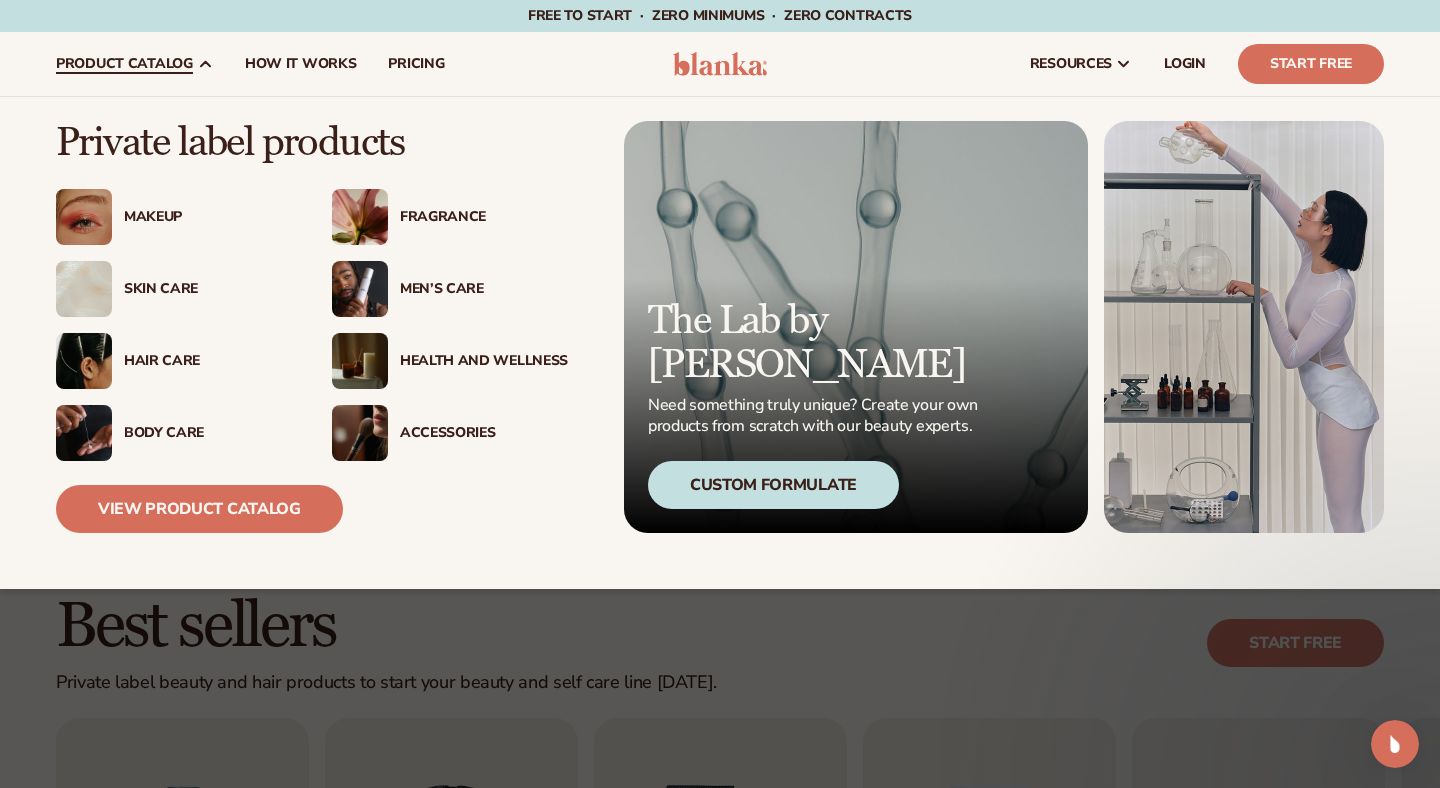 click at bounding box center (84, 361) 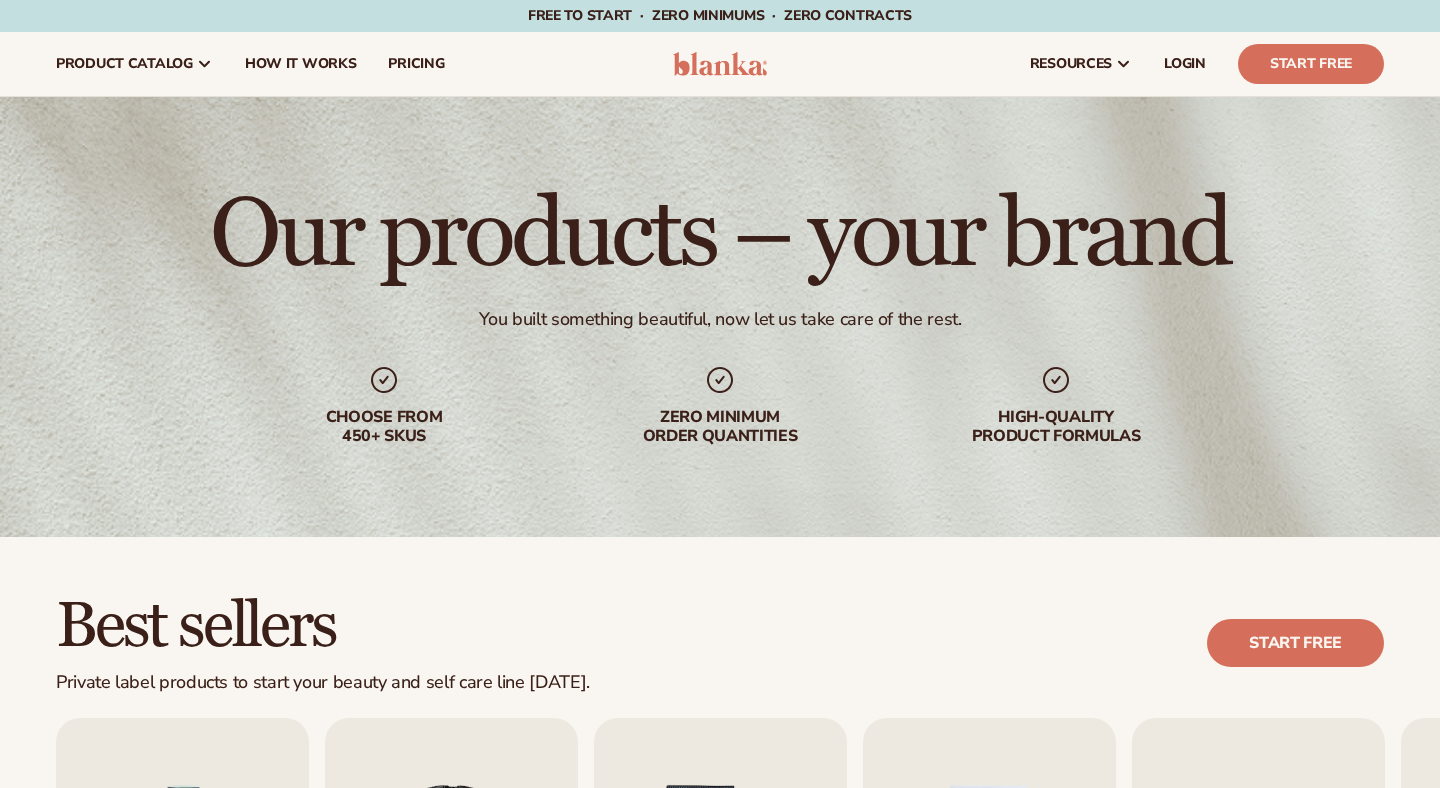 scroll, scrollTop: 0, scrollLeft: 0, axis: both 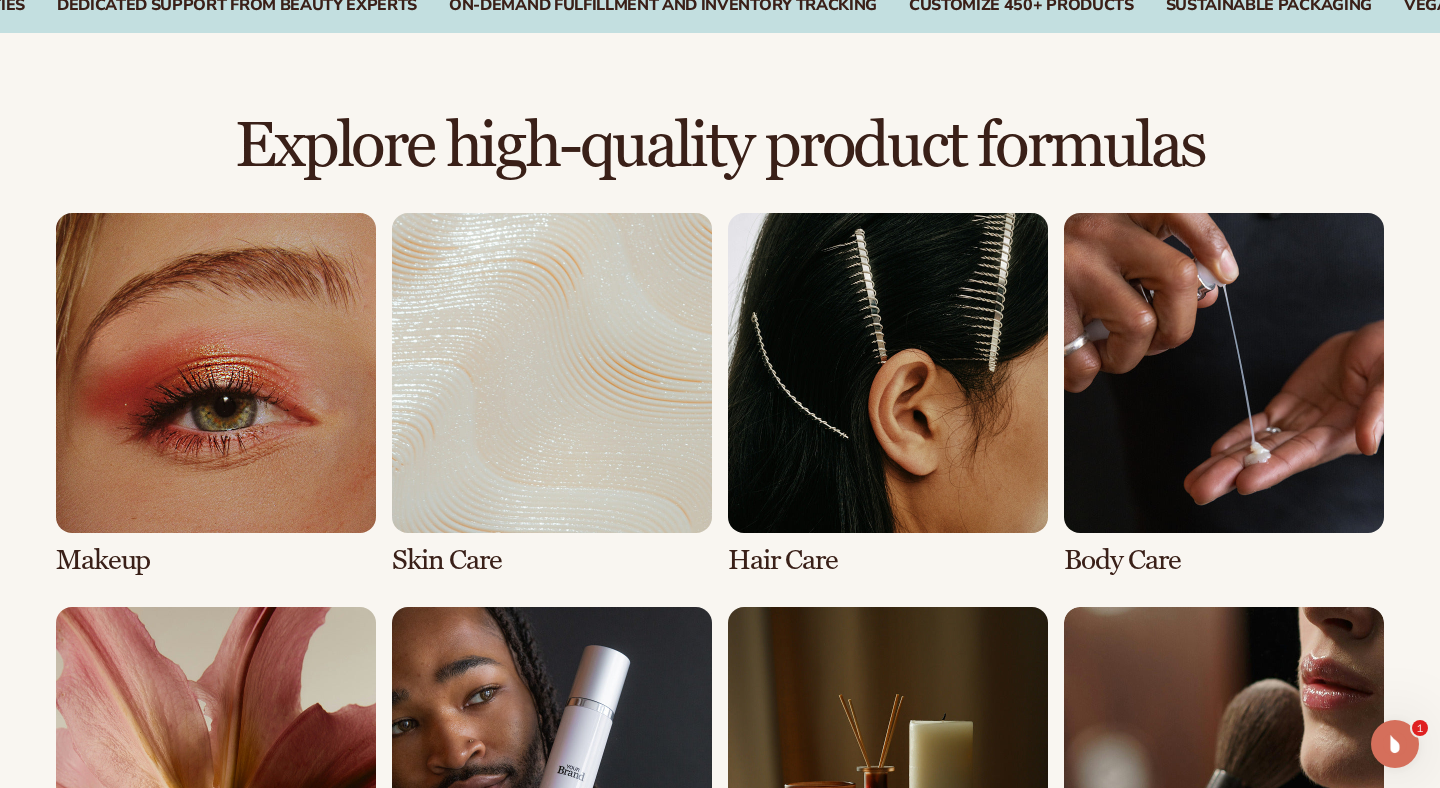 click at bounding box center (888, 394) 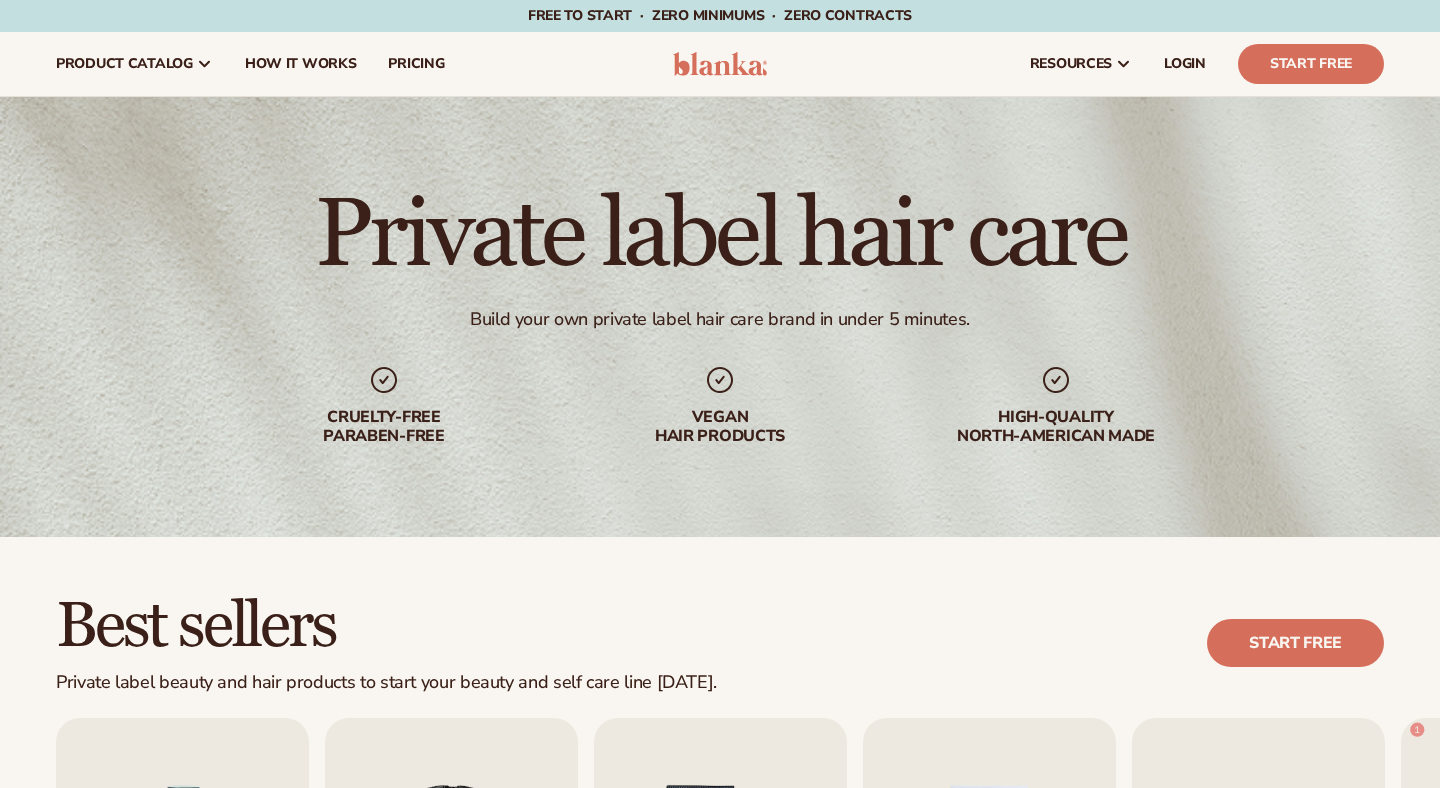 scroll, scrollTop: 128, scrollLeft: 0, axis: vertical 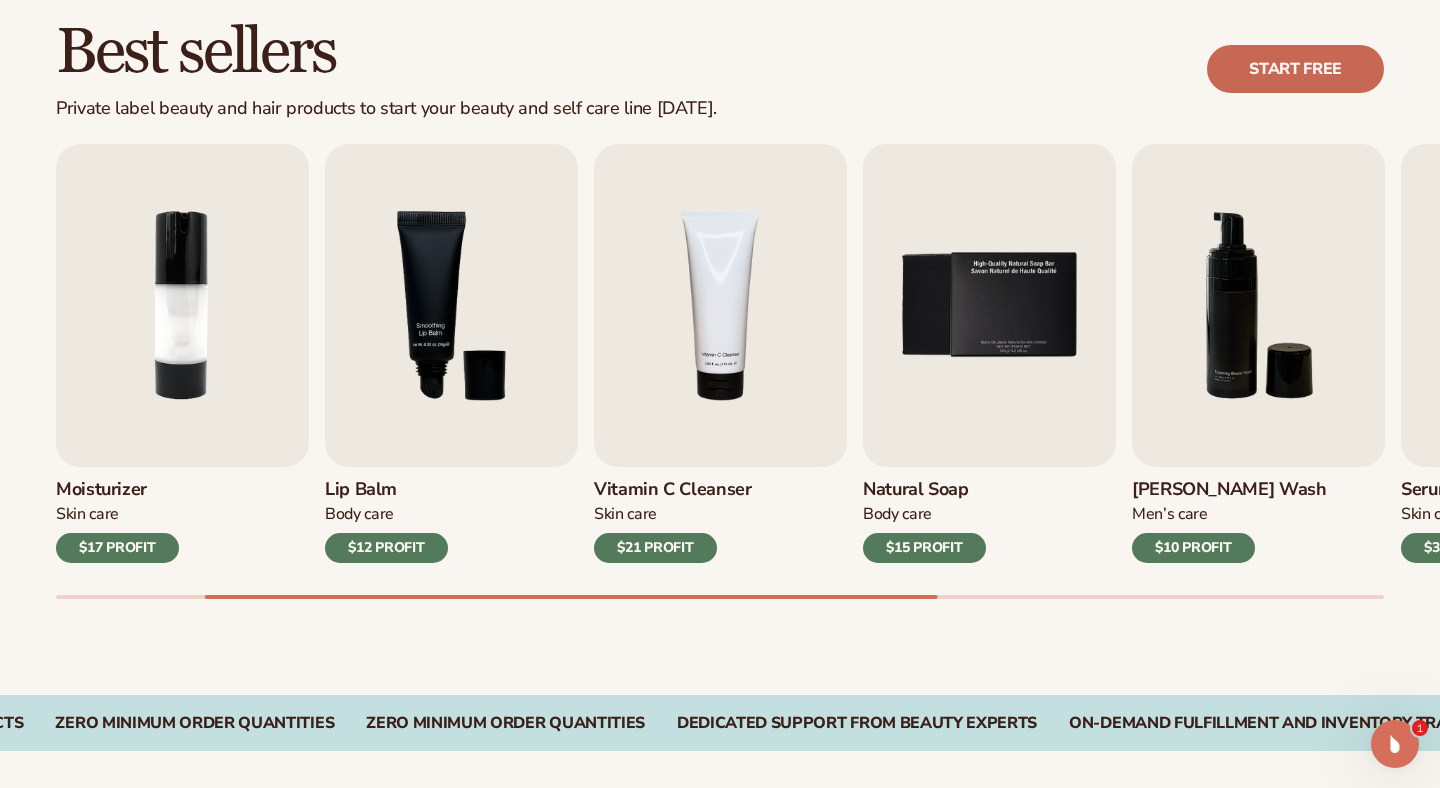 click on "Start free" at bounding box center [1295, 69] 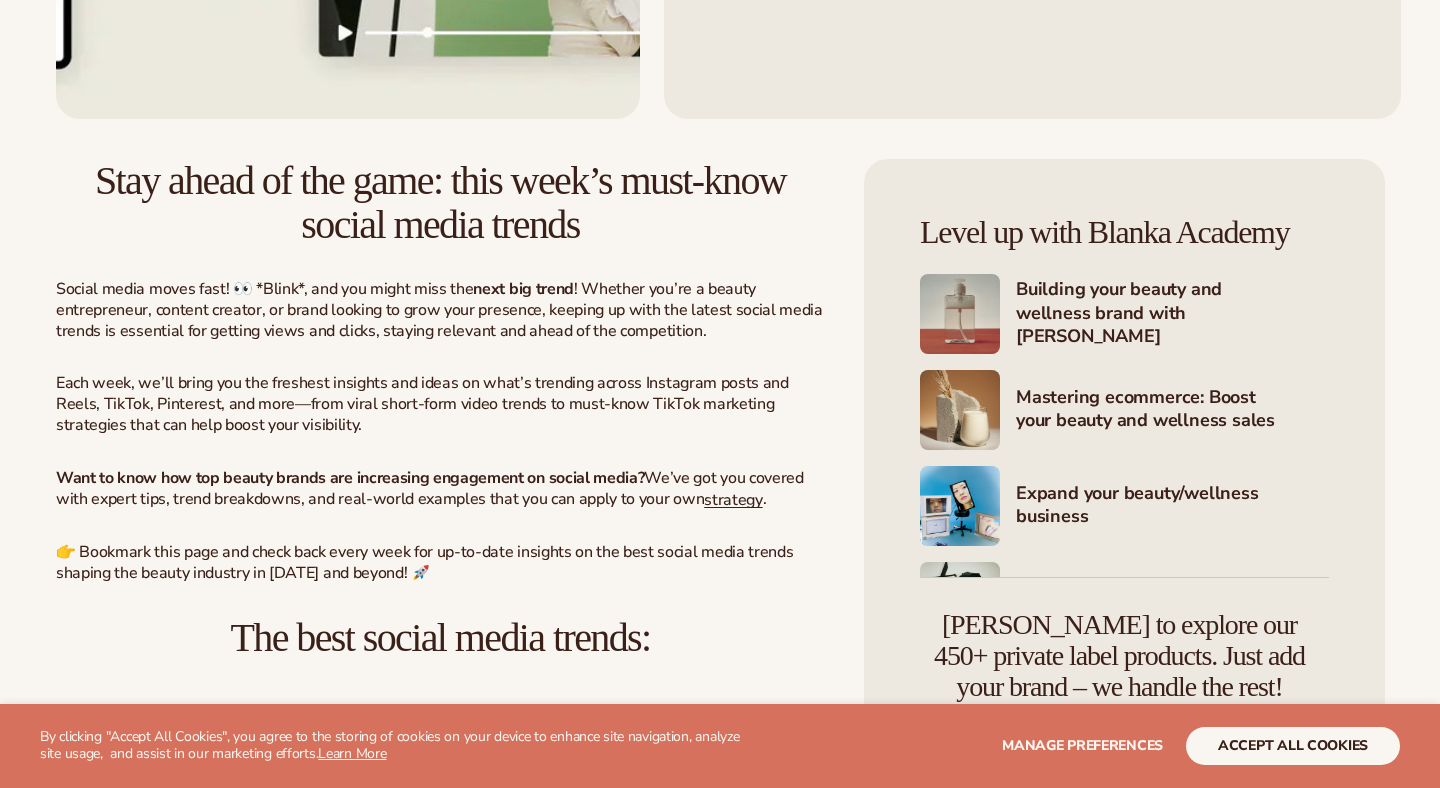 scroll, scrollTop: 655, scrollLeft: 0, axis: vertical 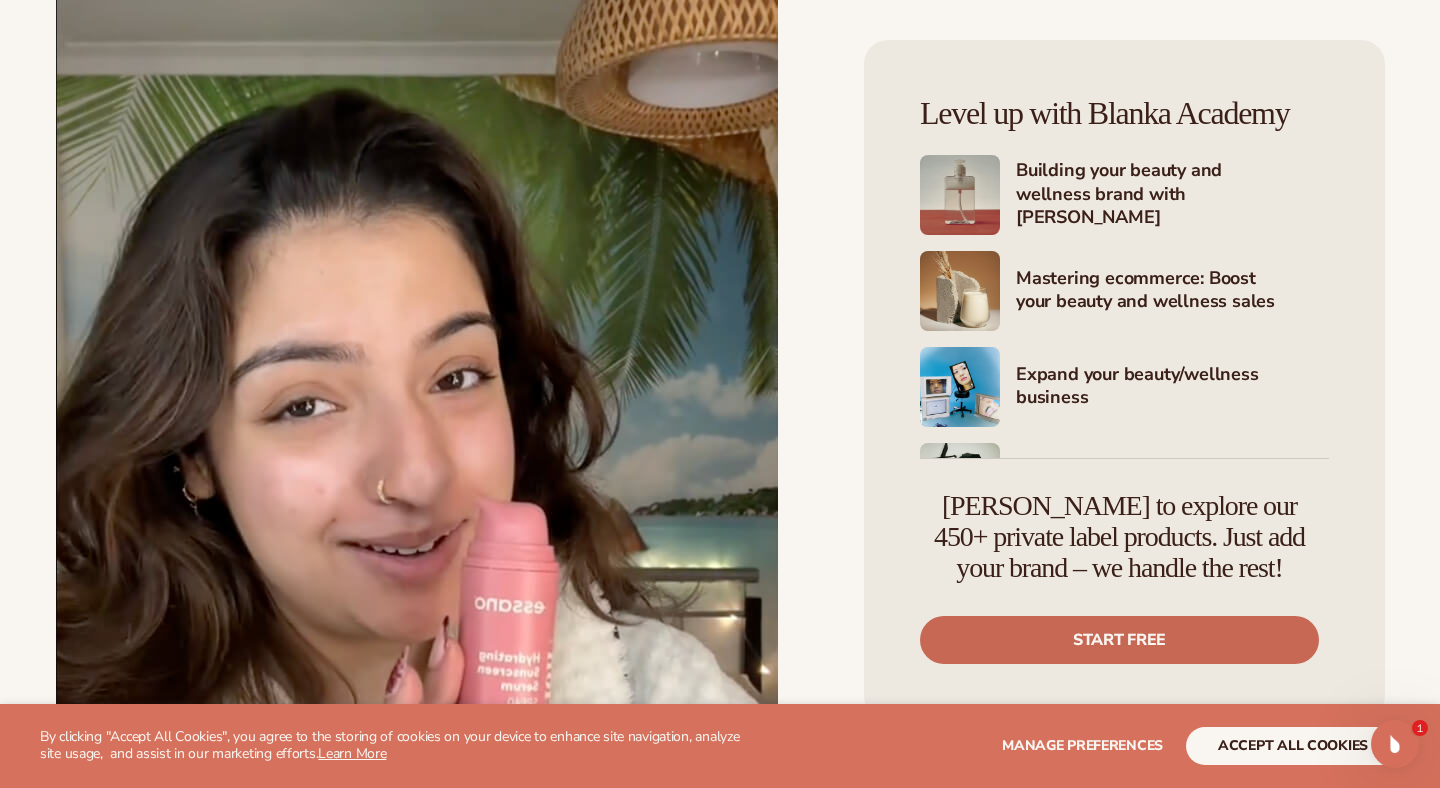 click on "Start free" at bounding box center (1119, 640) 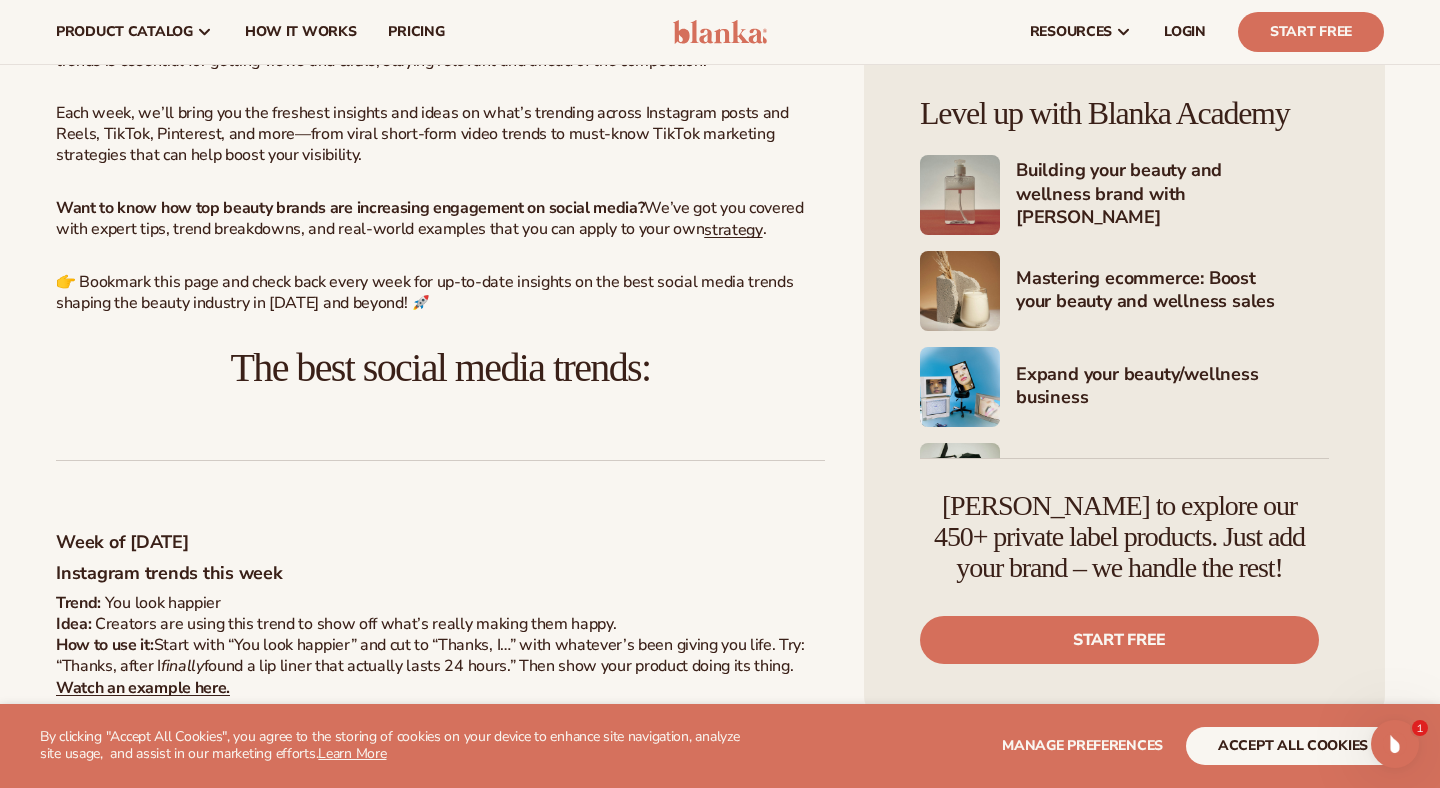 scroll, scrollTop: 0, scrollLeft: 0, axis: both 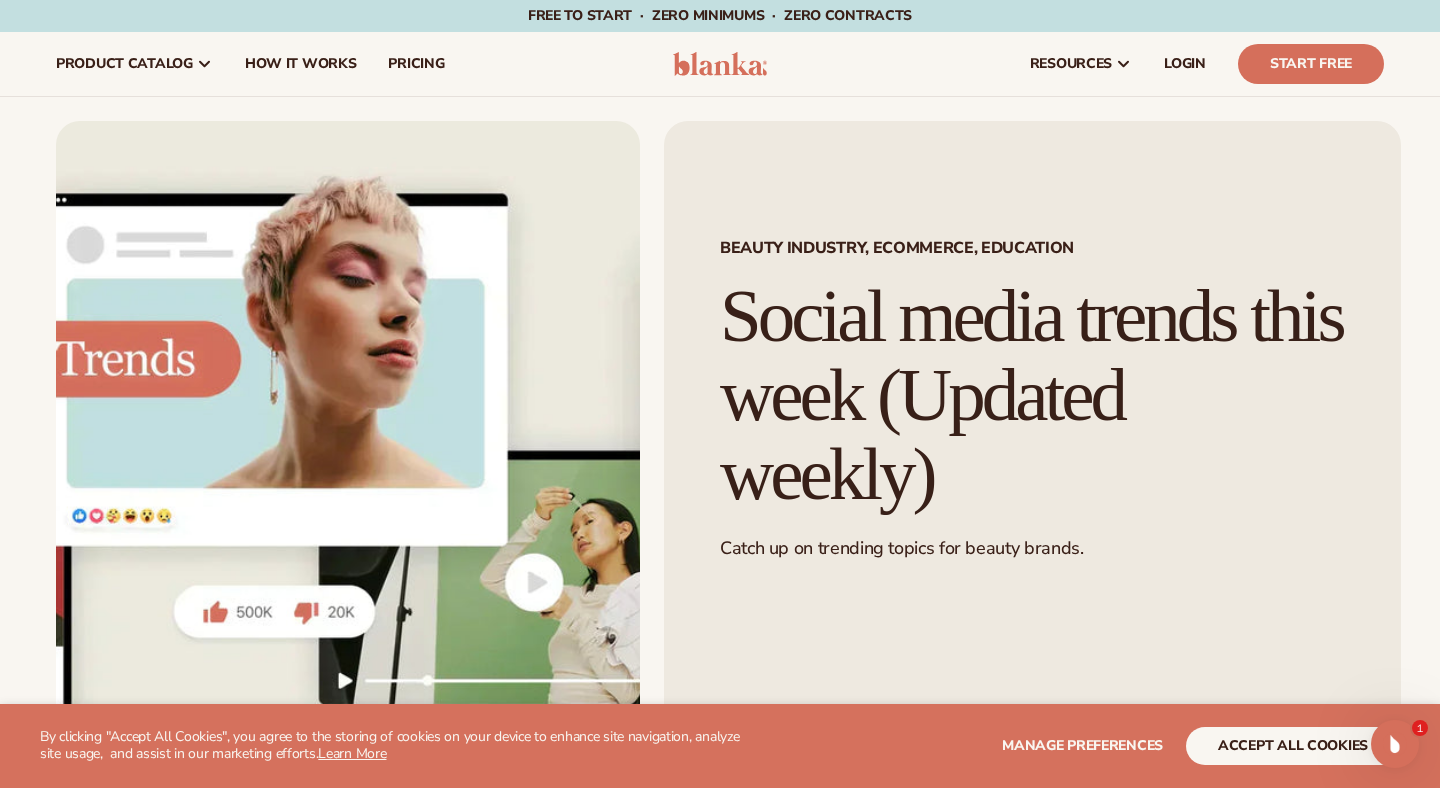 click 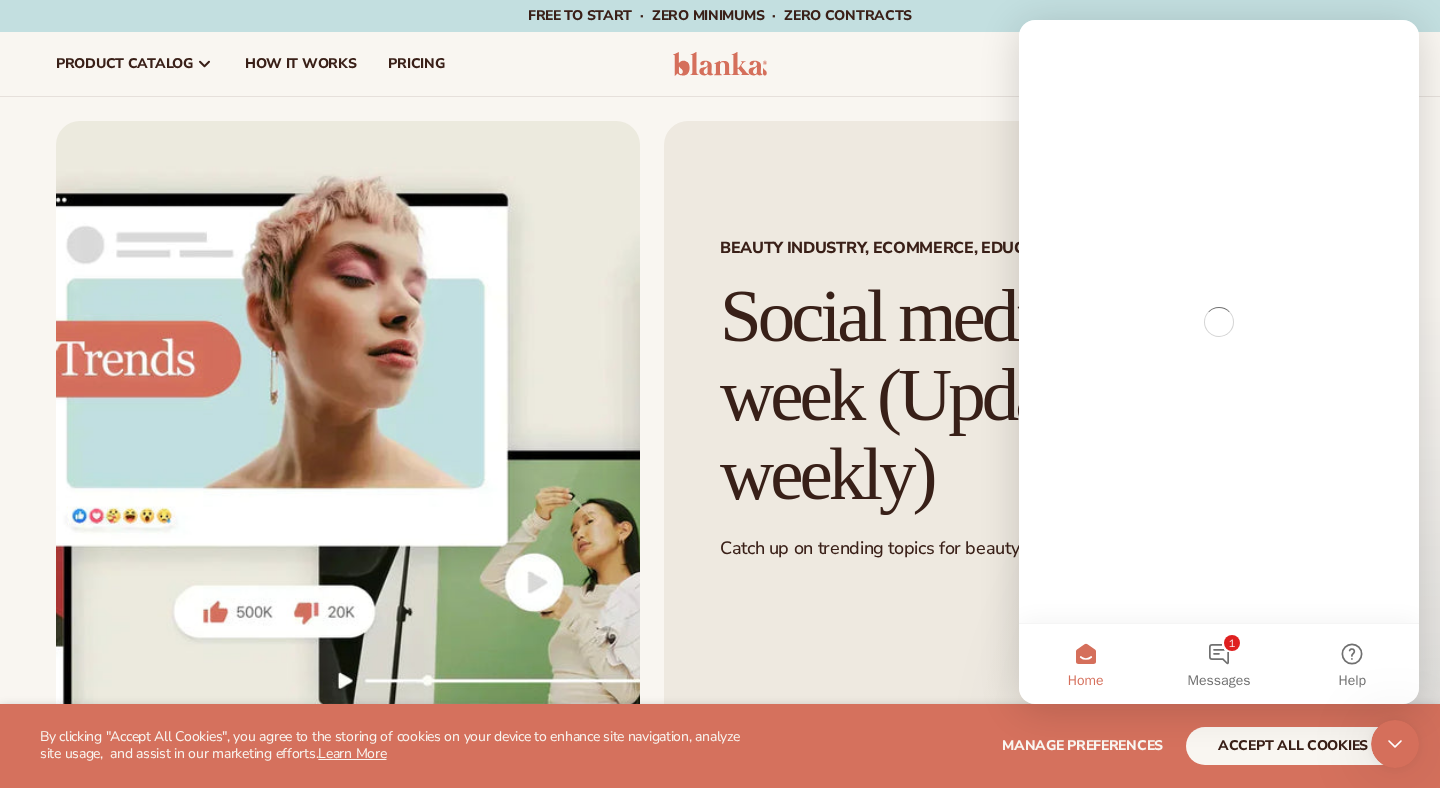 scroll, scrollTop: 0, scrollLeft: 0, axis: both 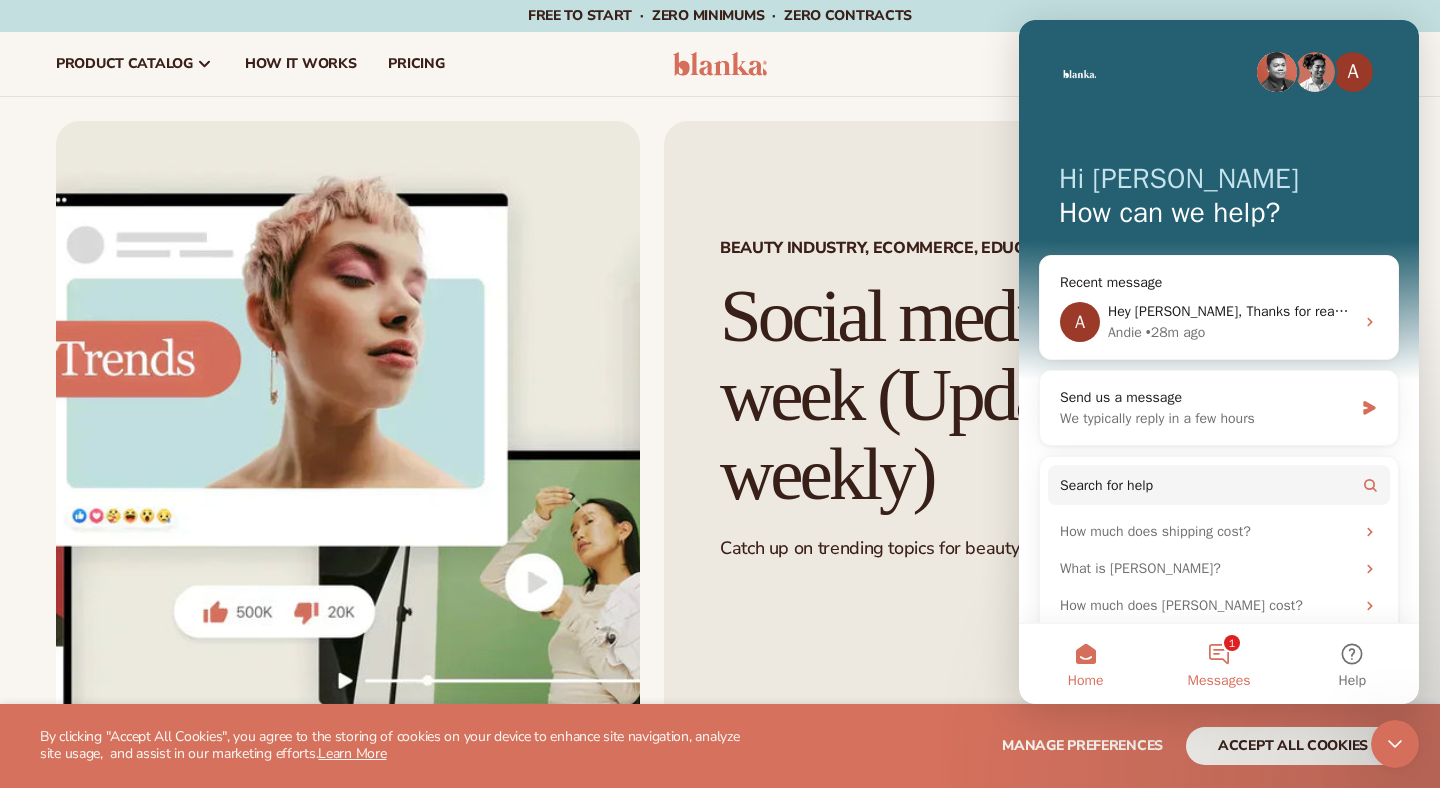 click on "1 Messages" at bounding box center [1218, 664] 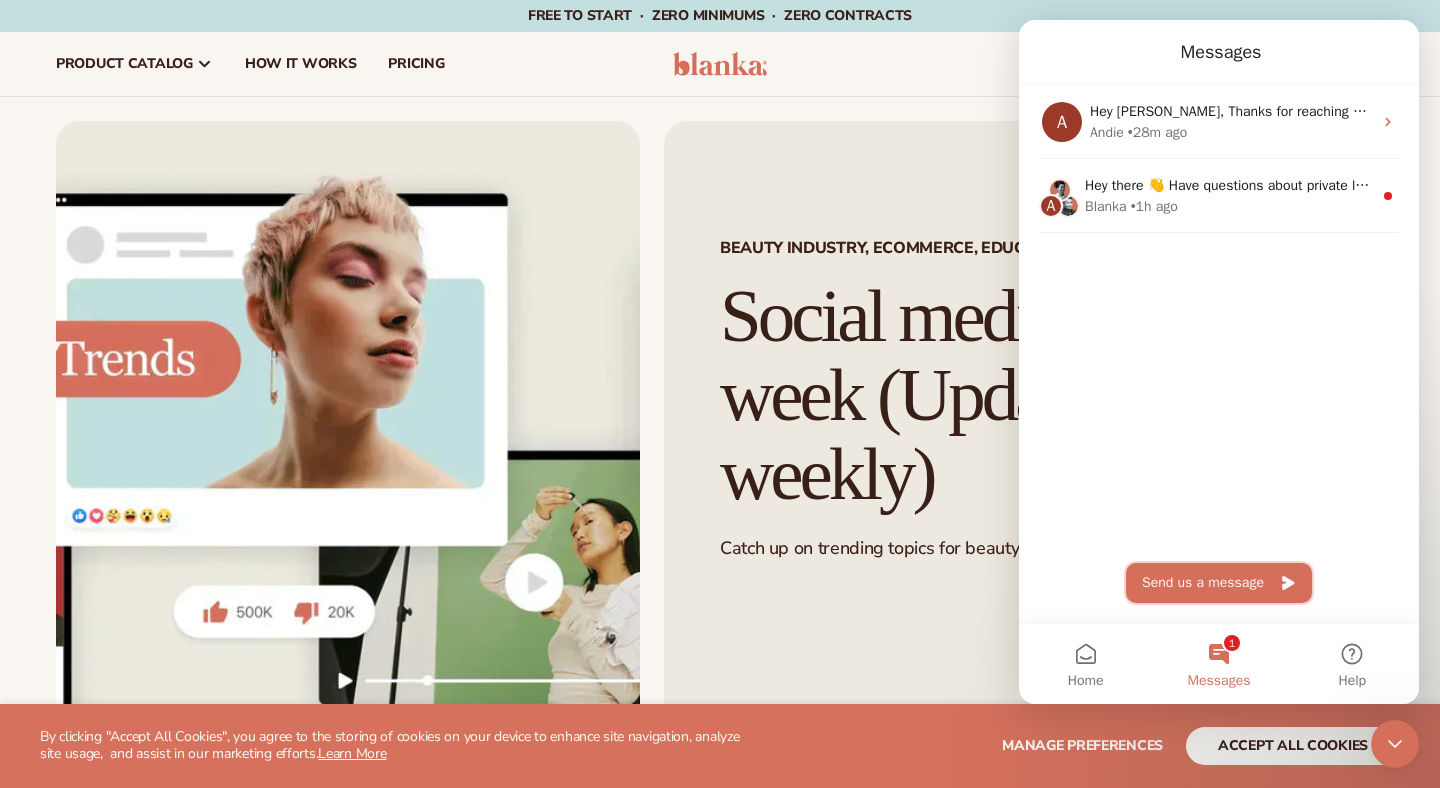 click on "Send us a message" at bounding box center [1219, 583] 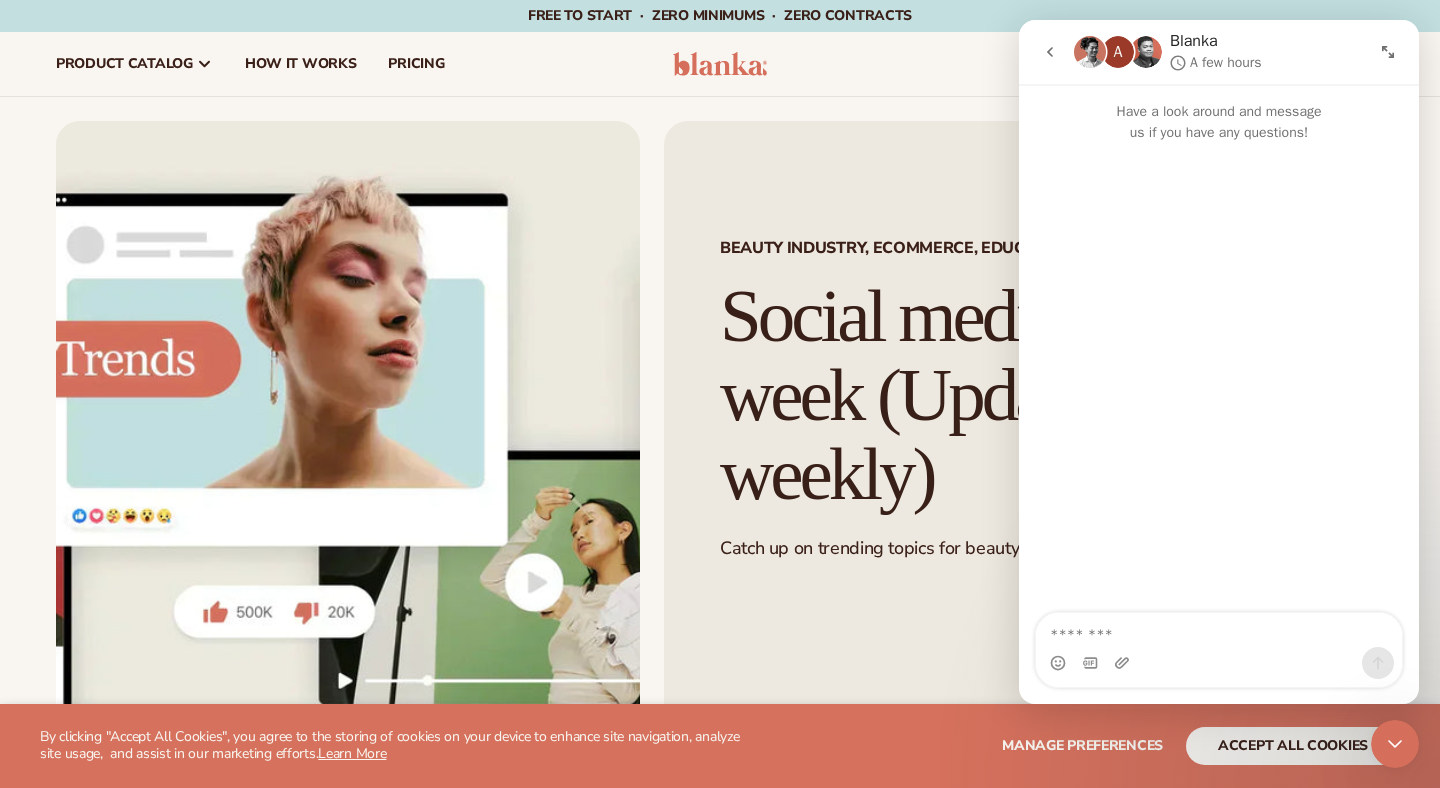 click at bounding box center [1050, 52] 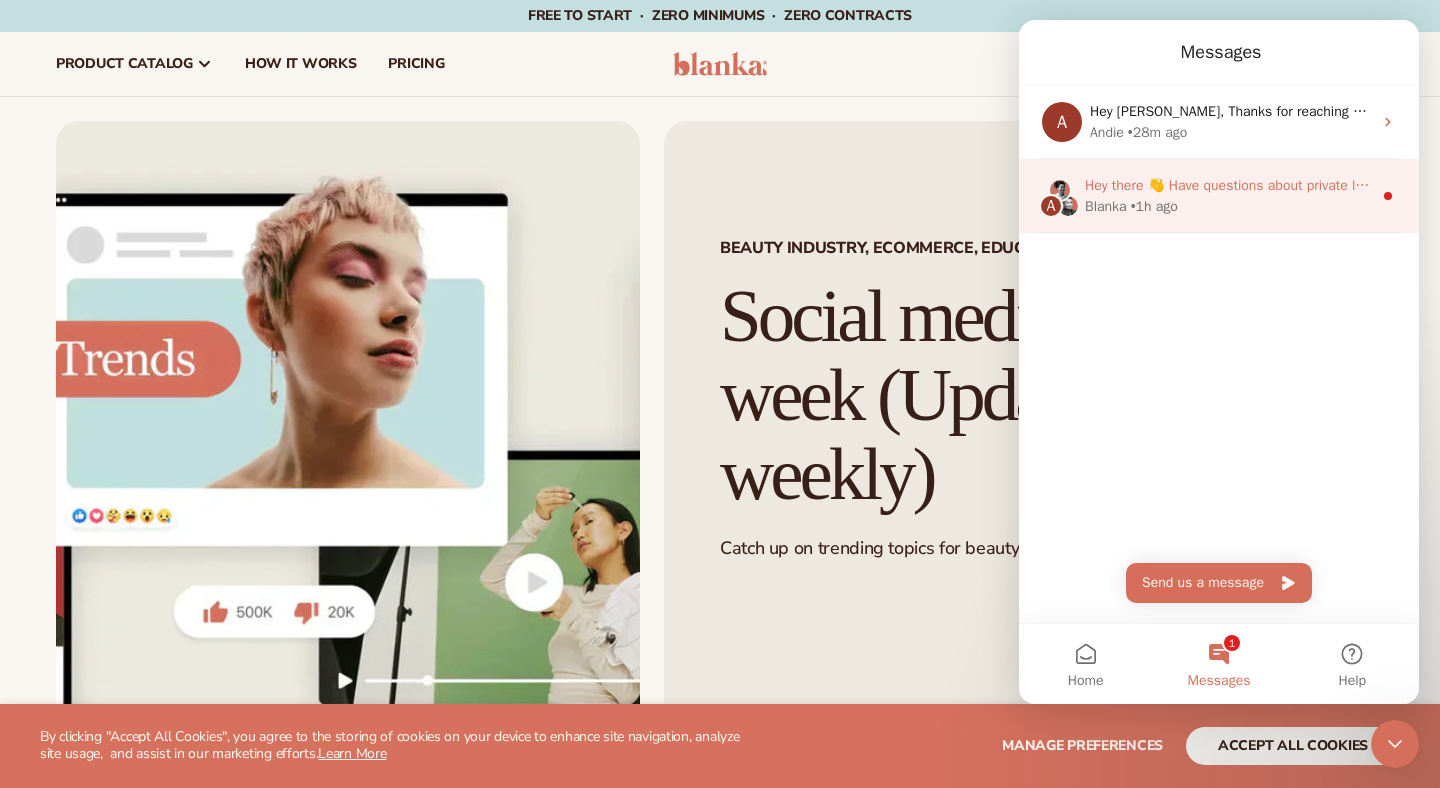 click on "Hey there 👋 Have questions about private label? Talk to our team. Search for helpful articles or read this blog." at bounding box center [1426, 185] 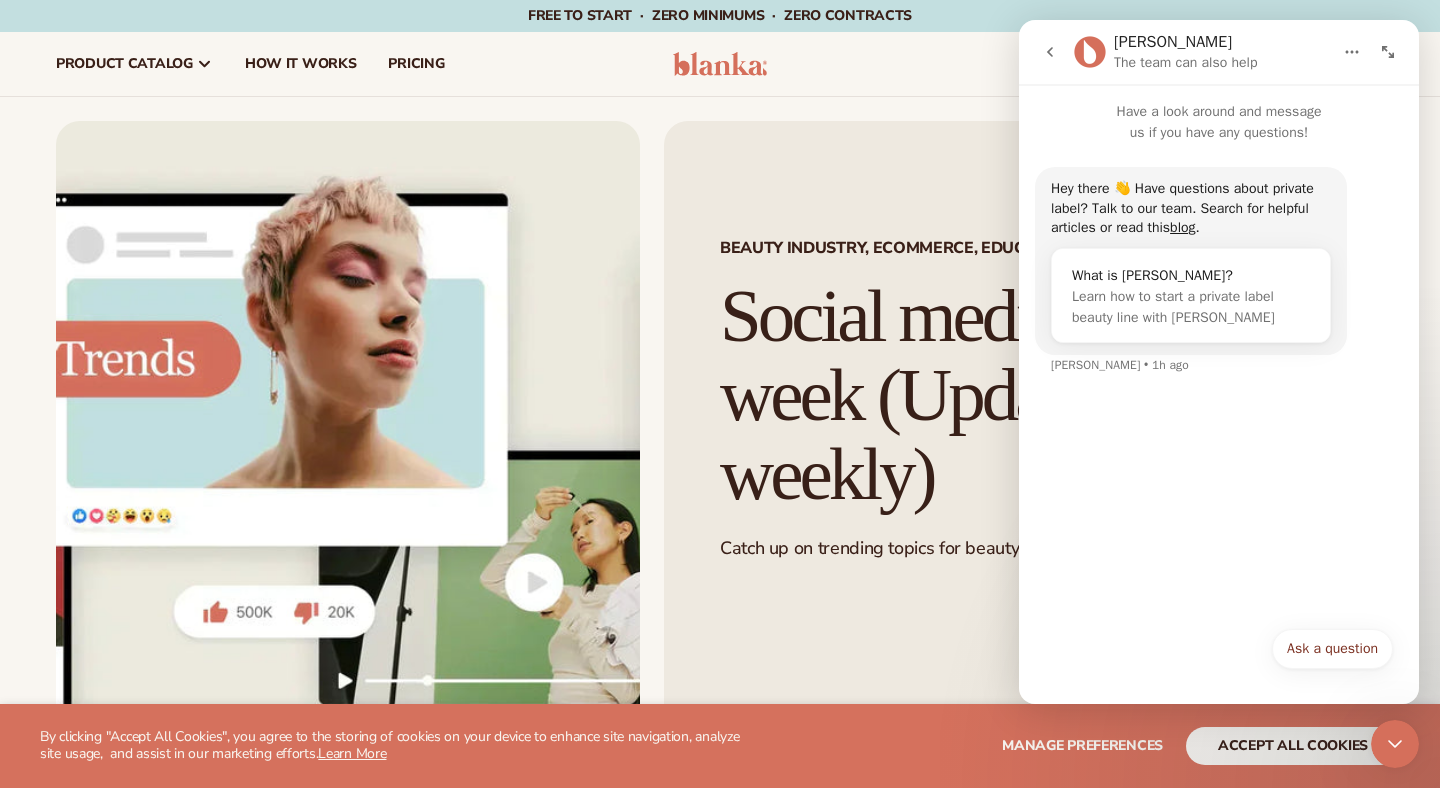 click 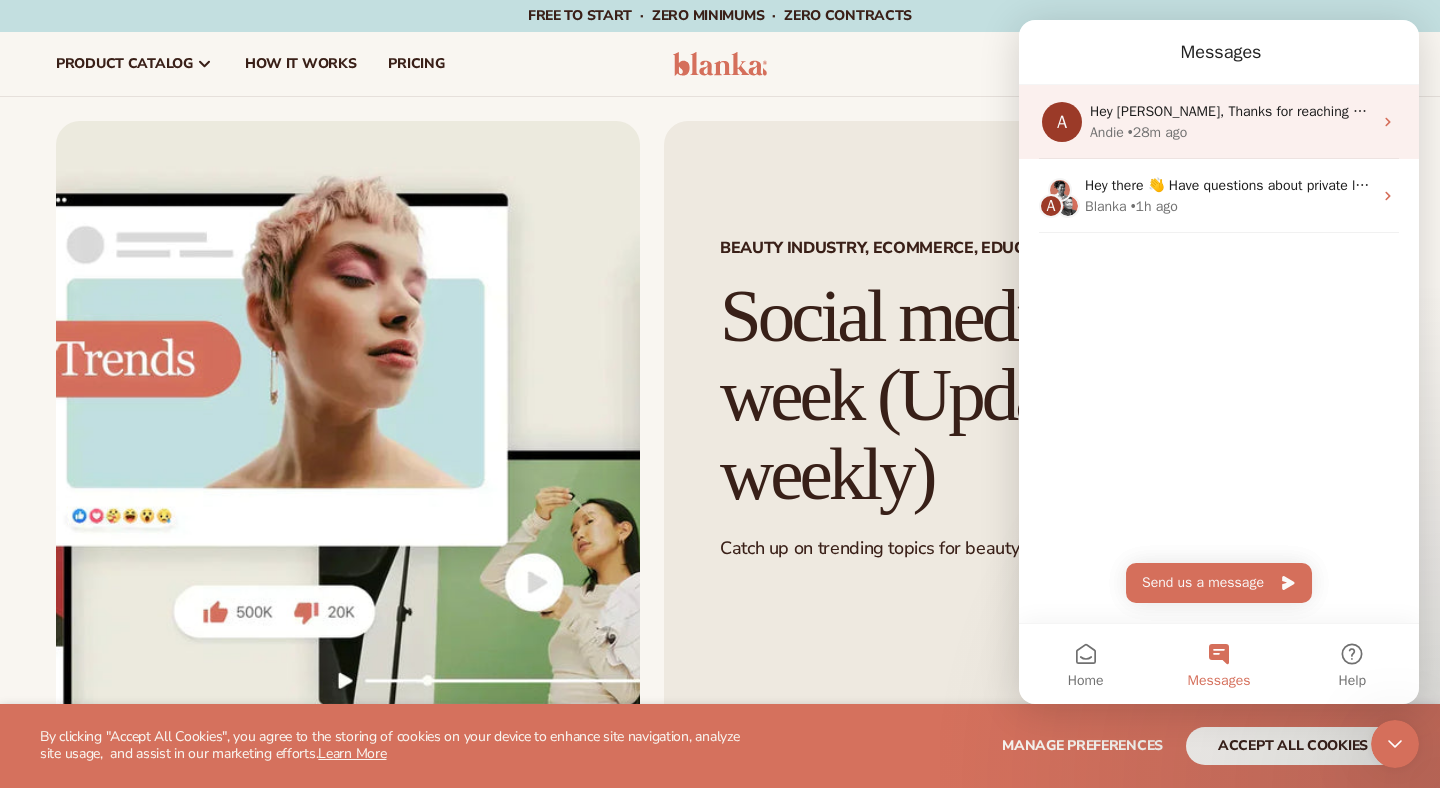 click on "•  28m ago" at bounding box center [1157, 132] 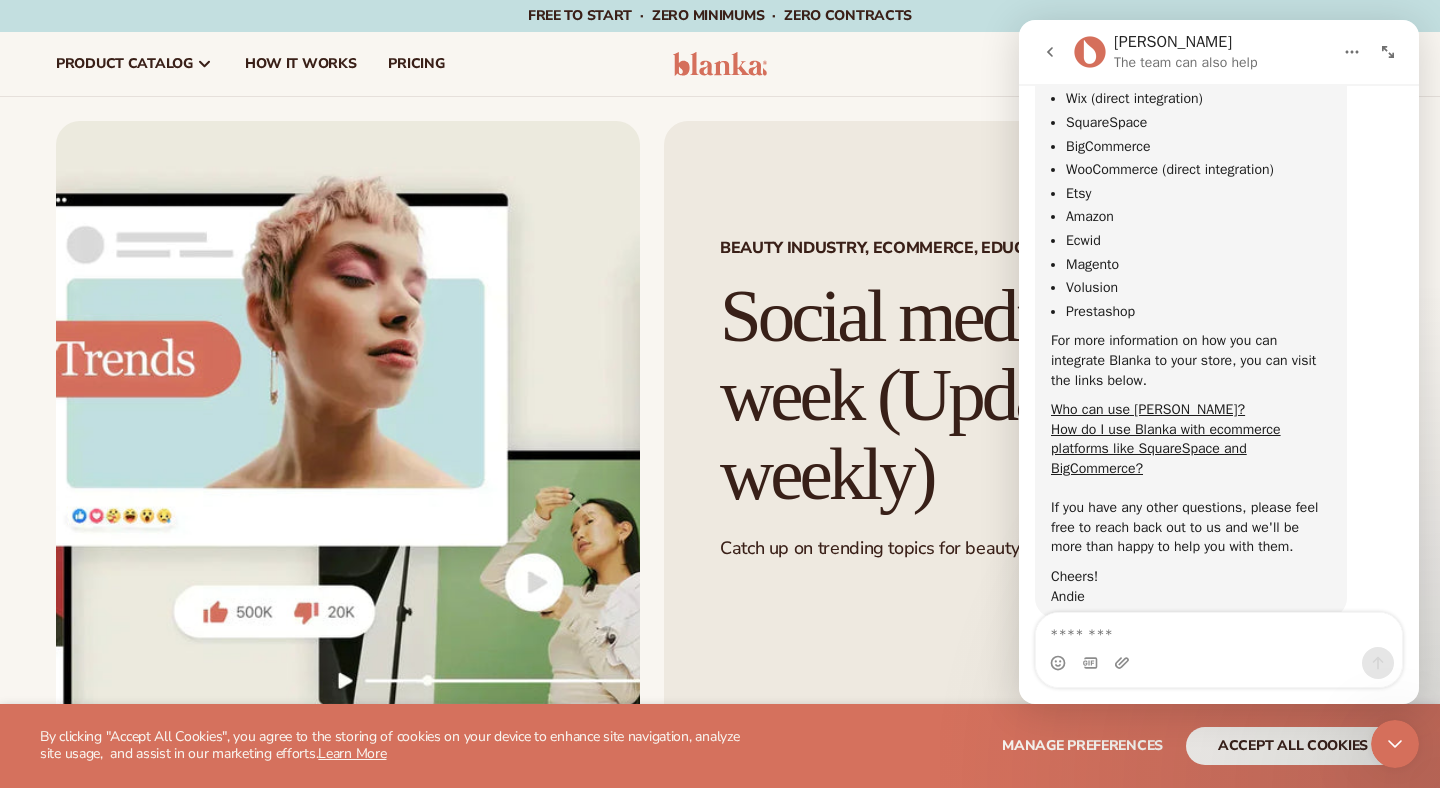 scroll, scrollTop: 750, scrollLeft: 0, axis: vertical 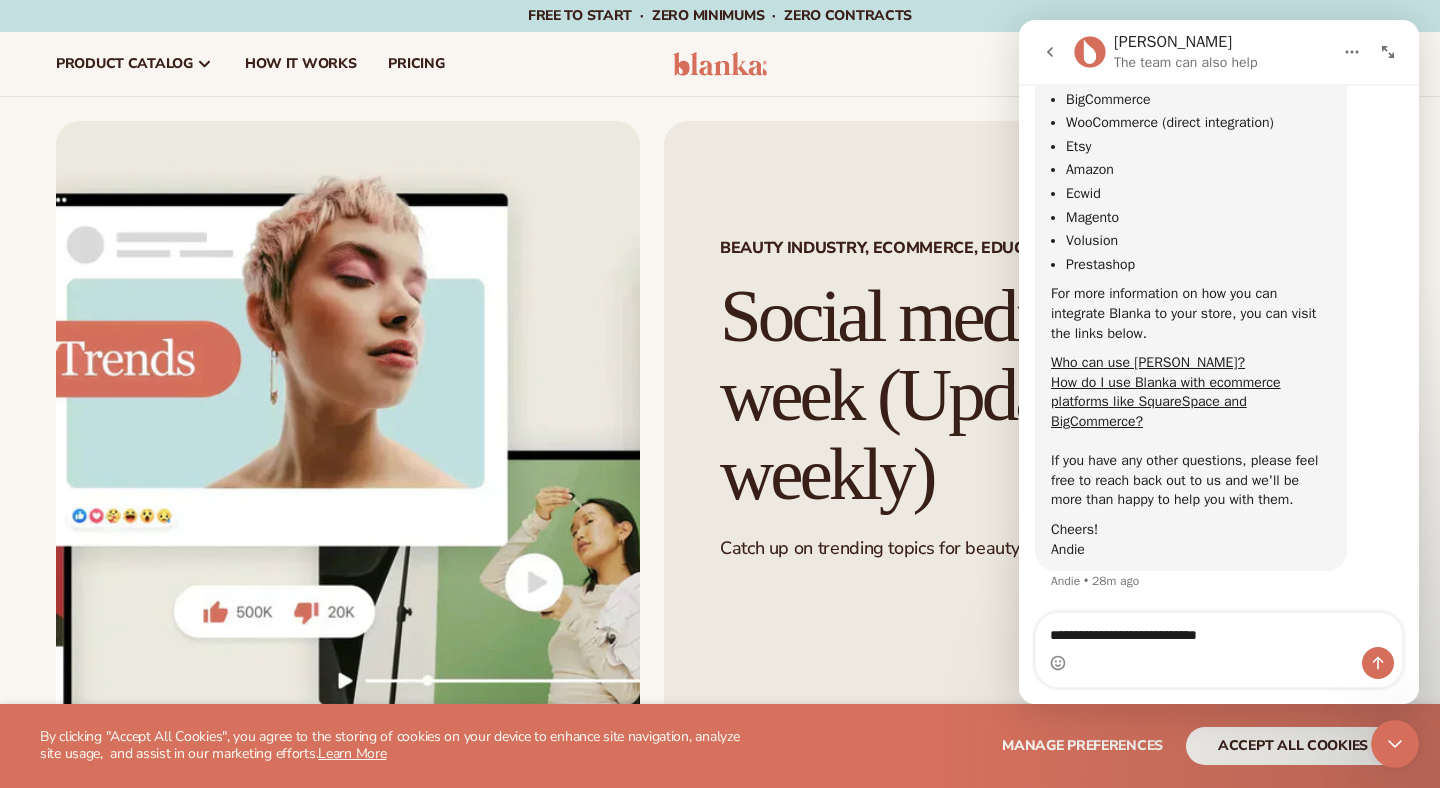 type on "**********" 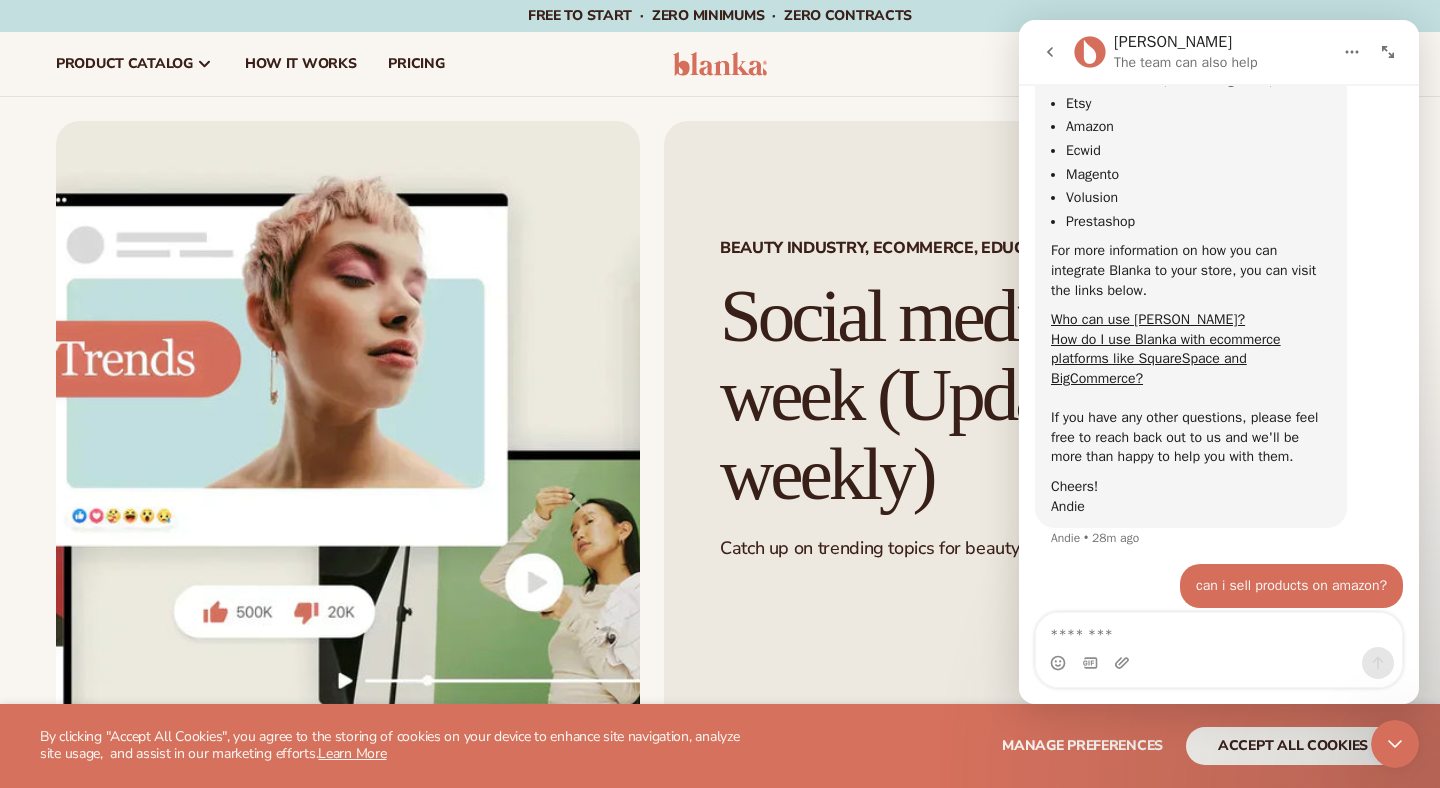scroll, scrollTop: 810, scrollLeft: 0, axis: vertical 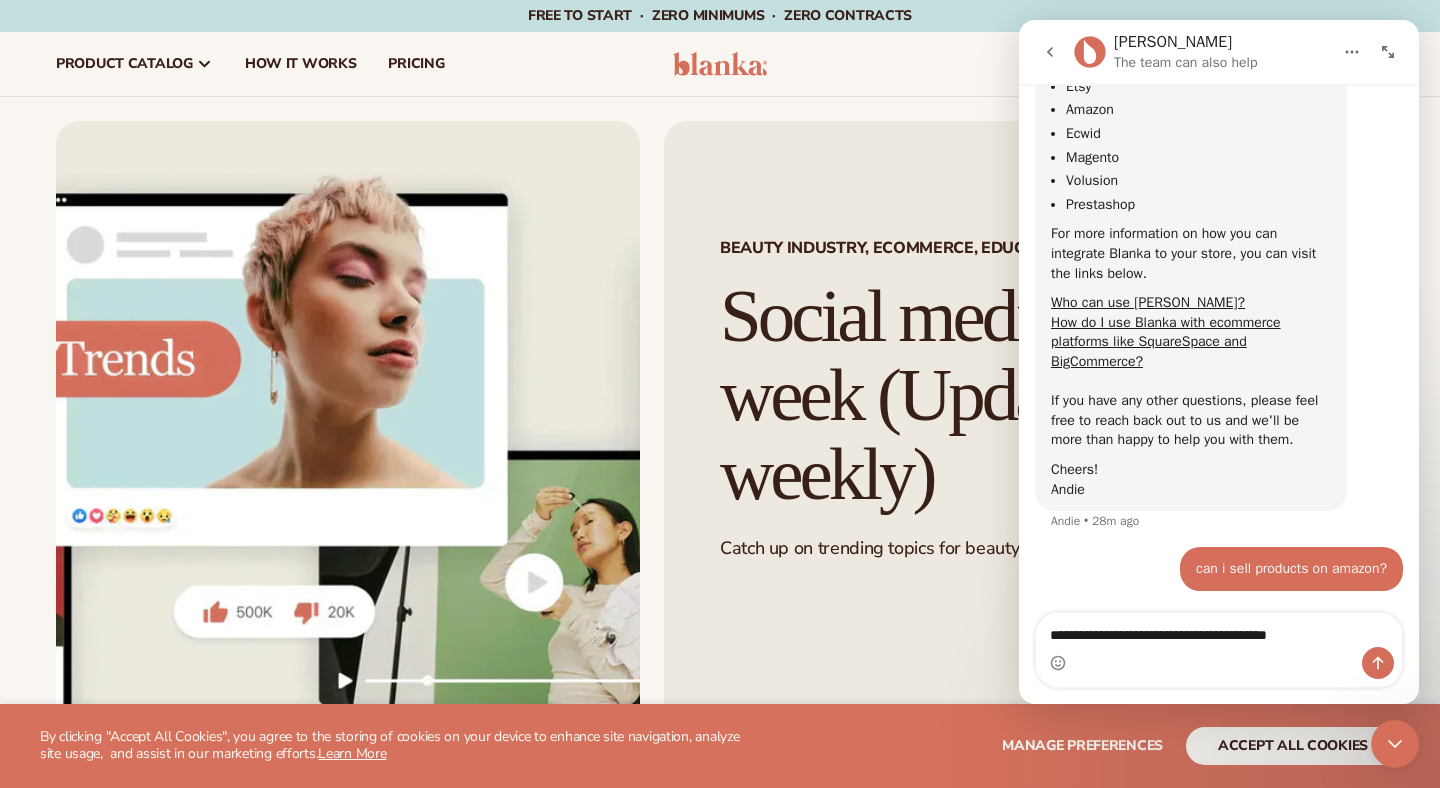 type on "**********" 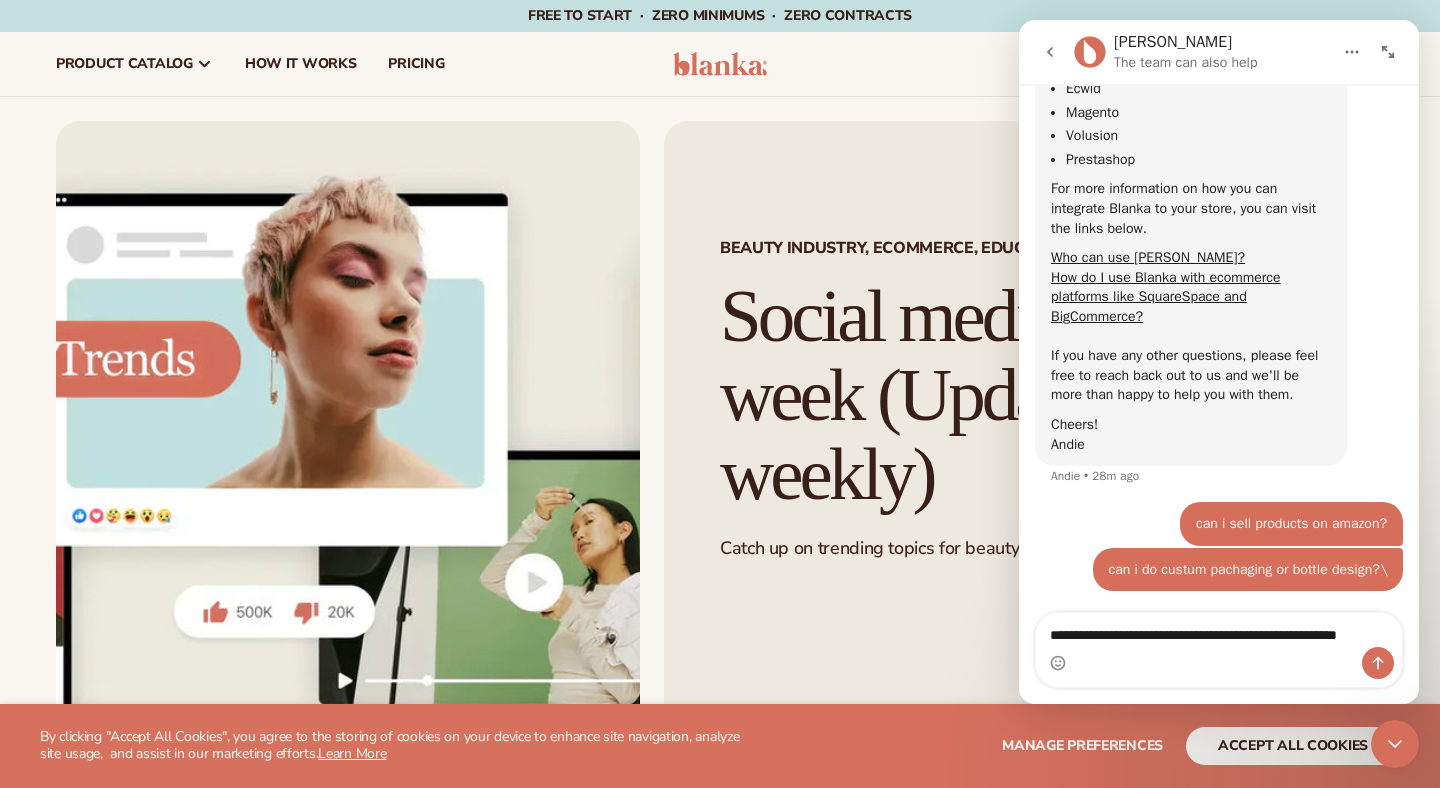 scroll, scrollTop: 895, scrollLeft: 0, axis: vertical 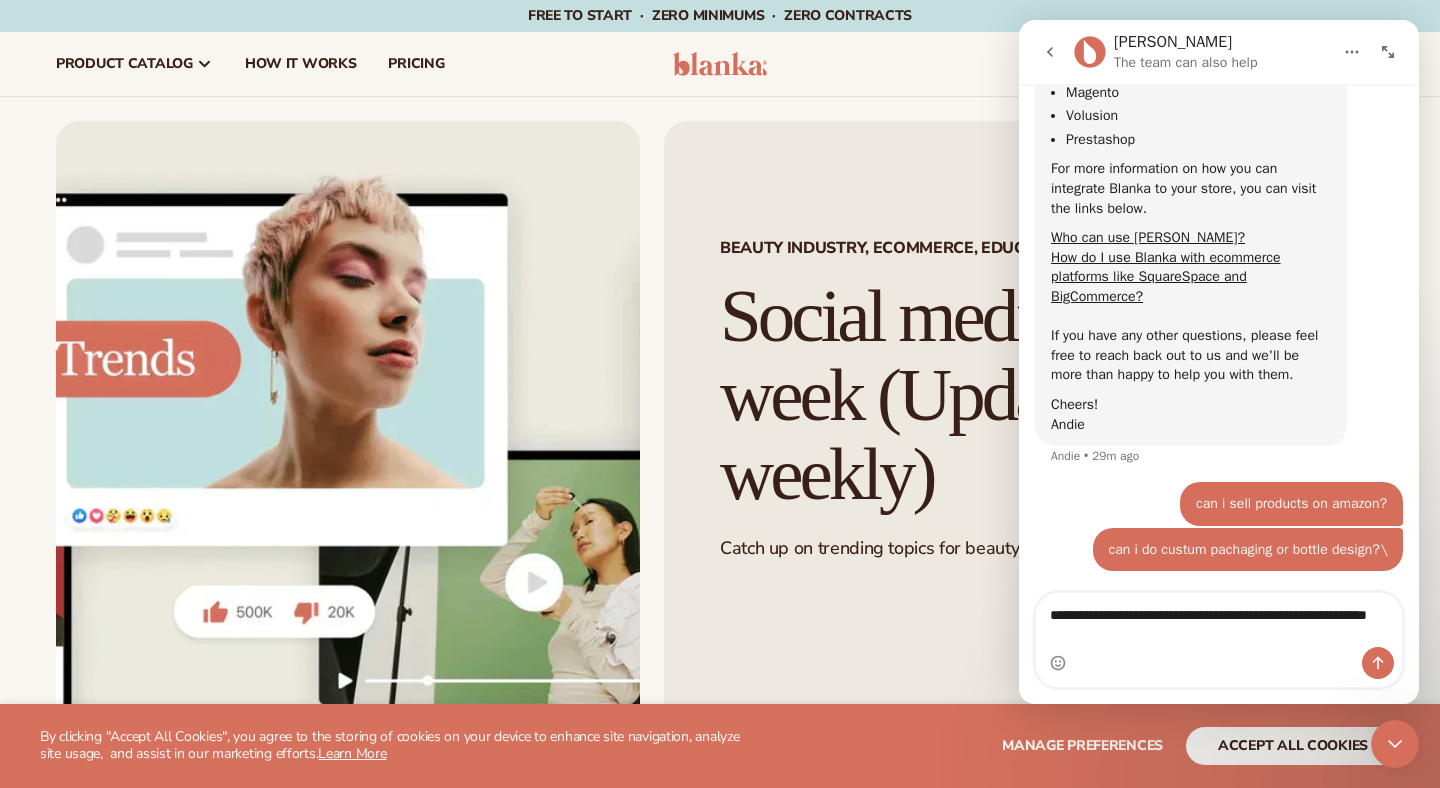 type on "**********" 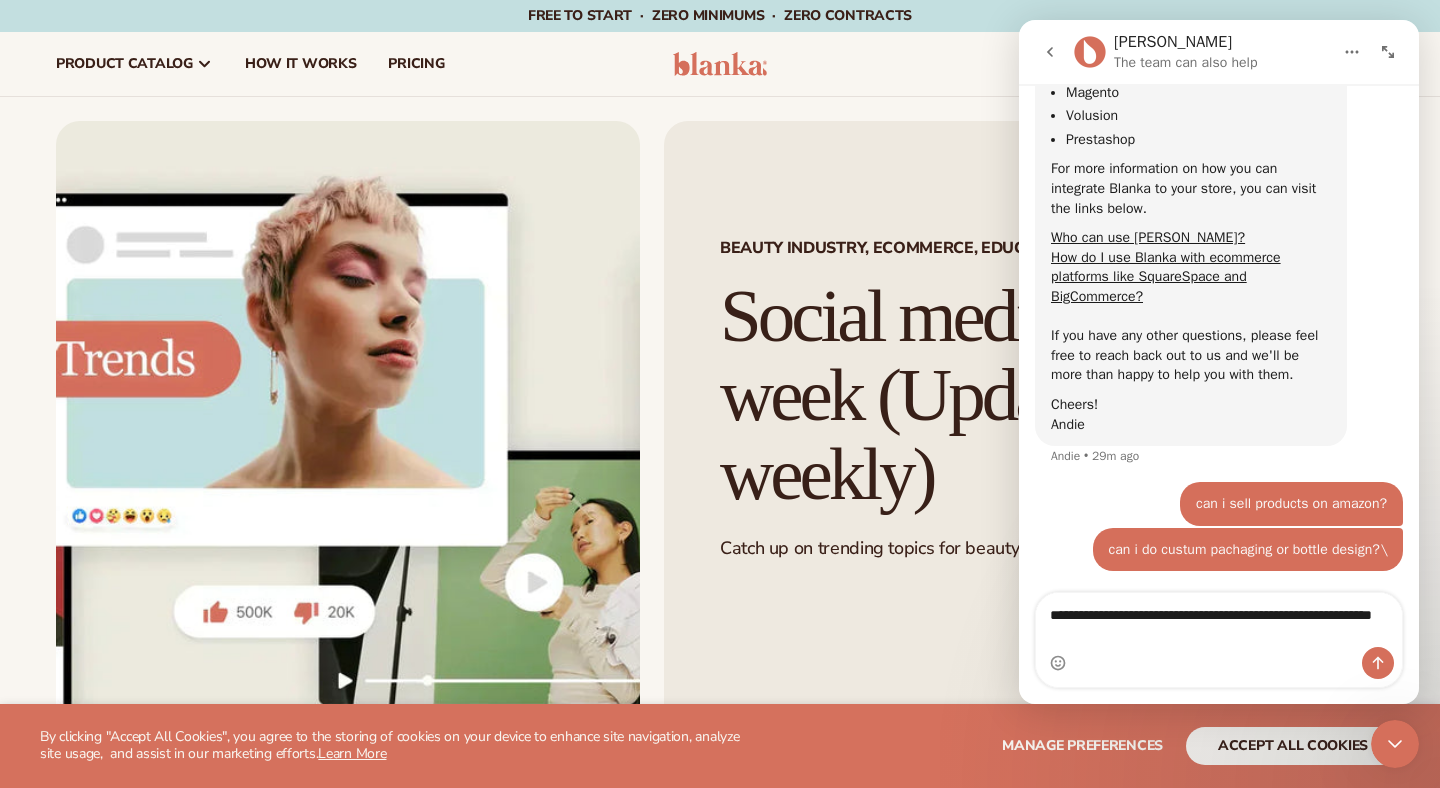 type 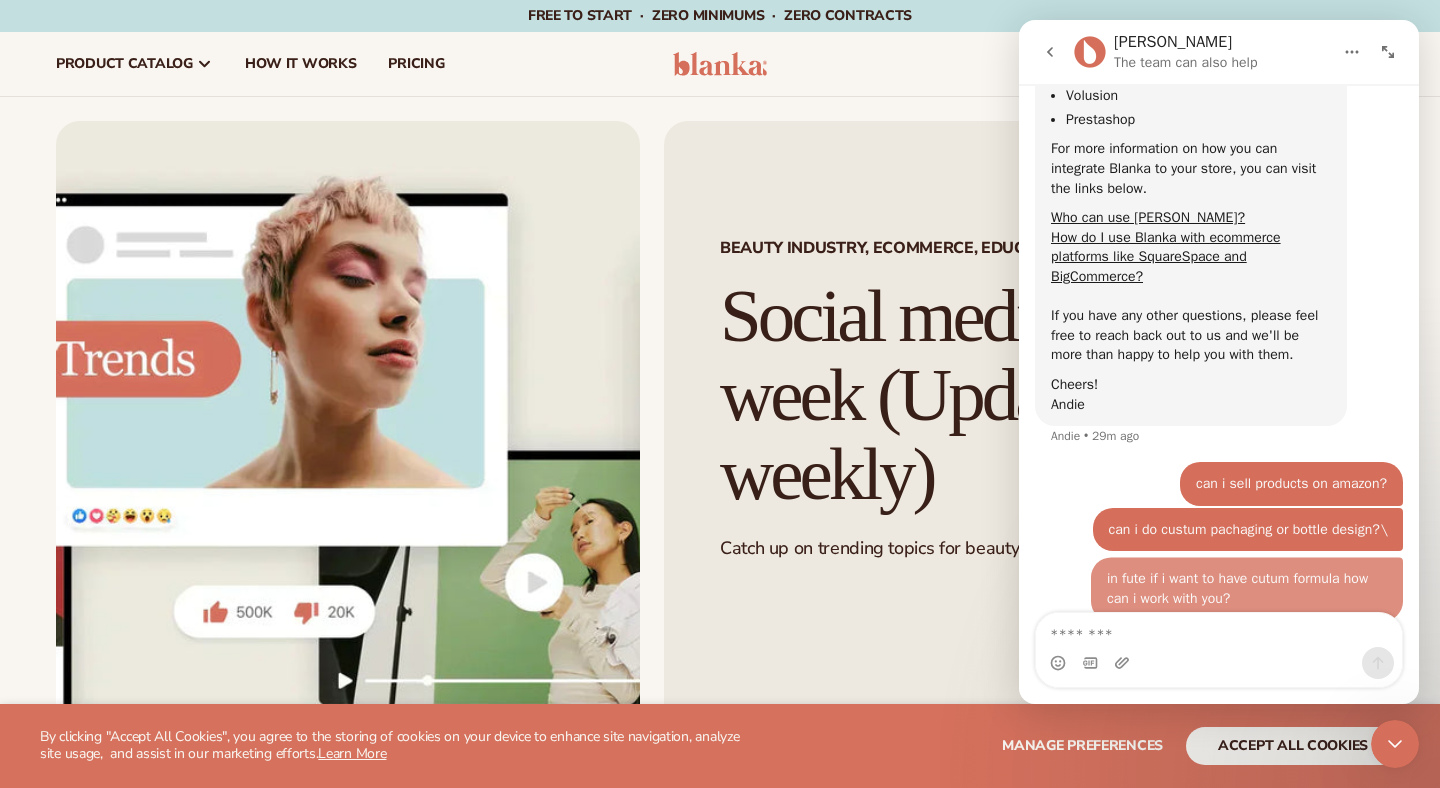 scroll, scrollTop: 940, scrollLeft: 0, axis: vertical 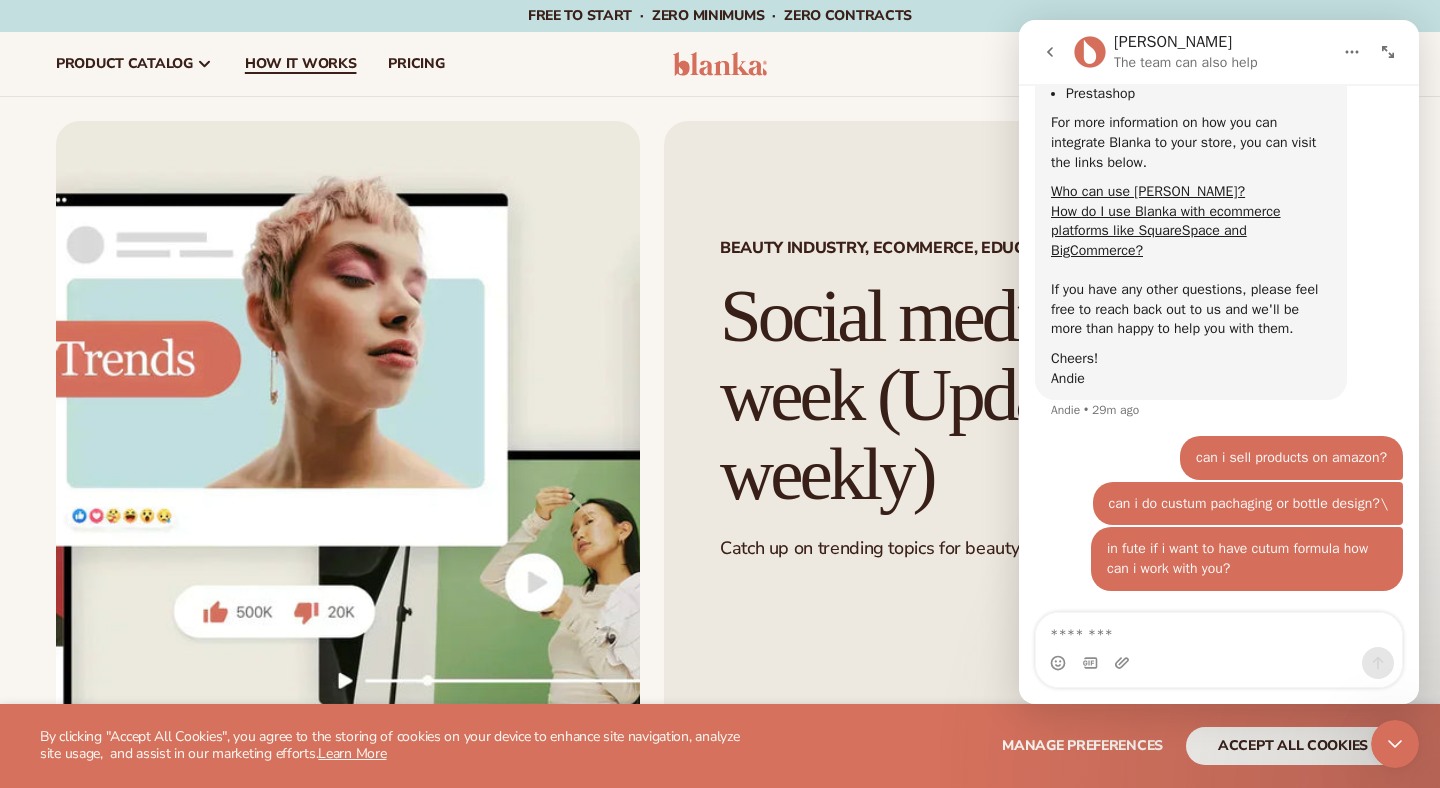 click on "How It Works" at bounding box center [301, 64] 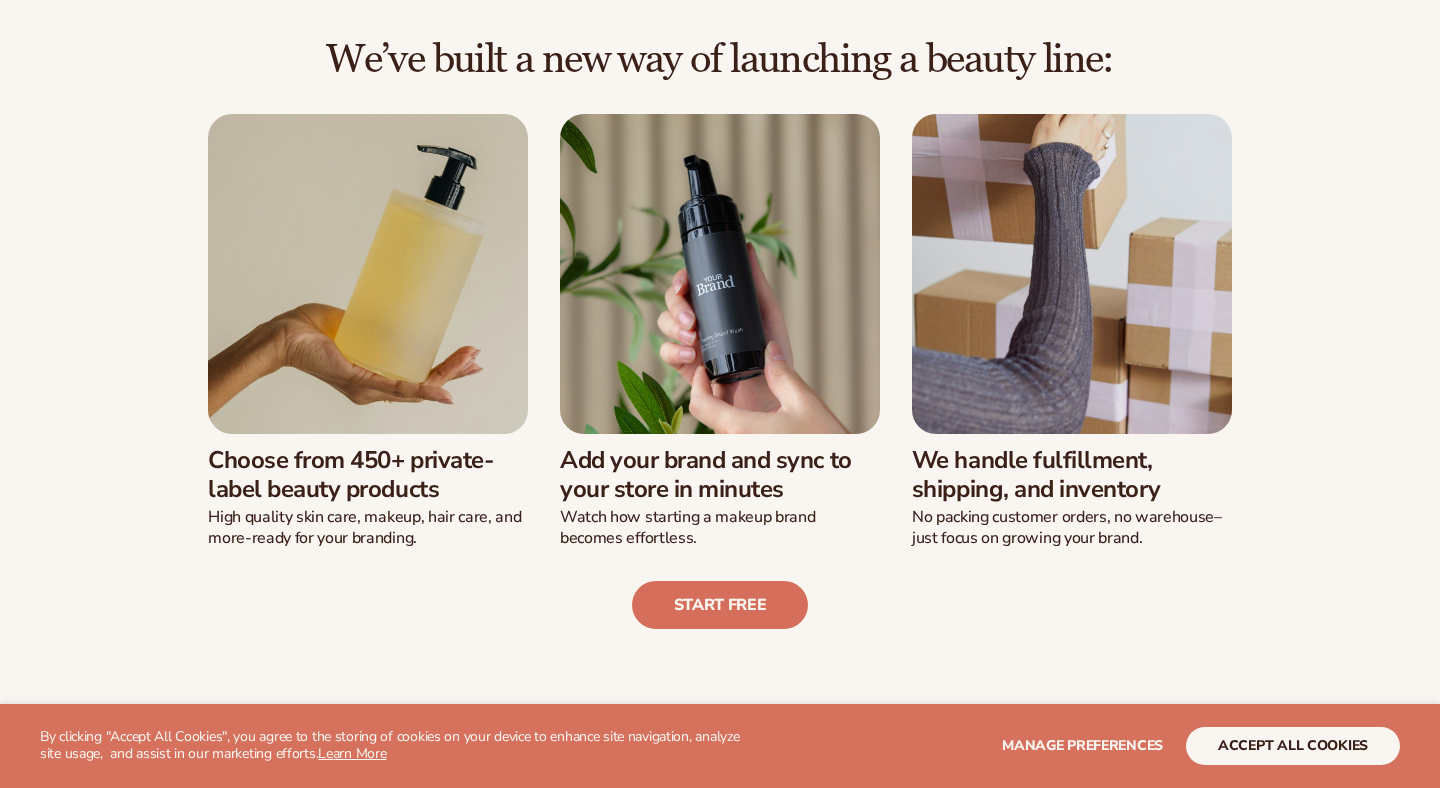 scroll, scrollTop: 455, scrollLeft: 0, axis: vertical 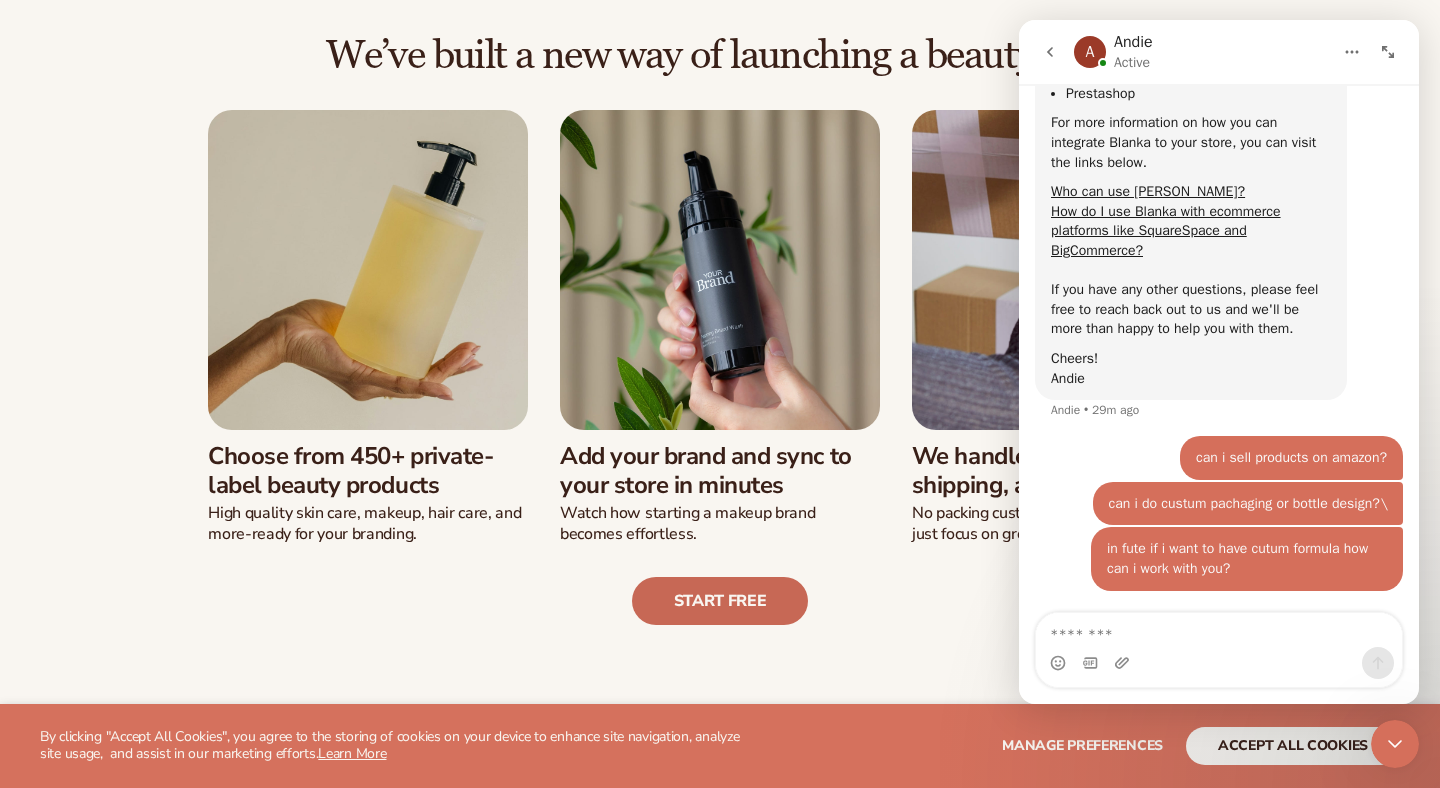 click on "Start free" at bounding box center [720, 601] 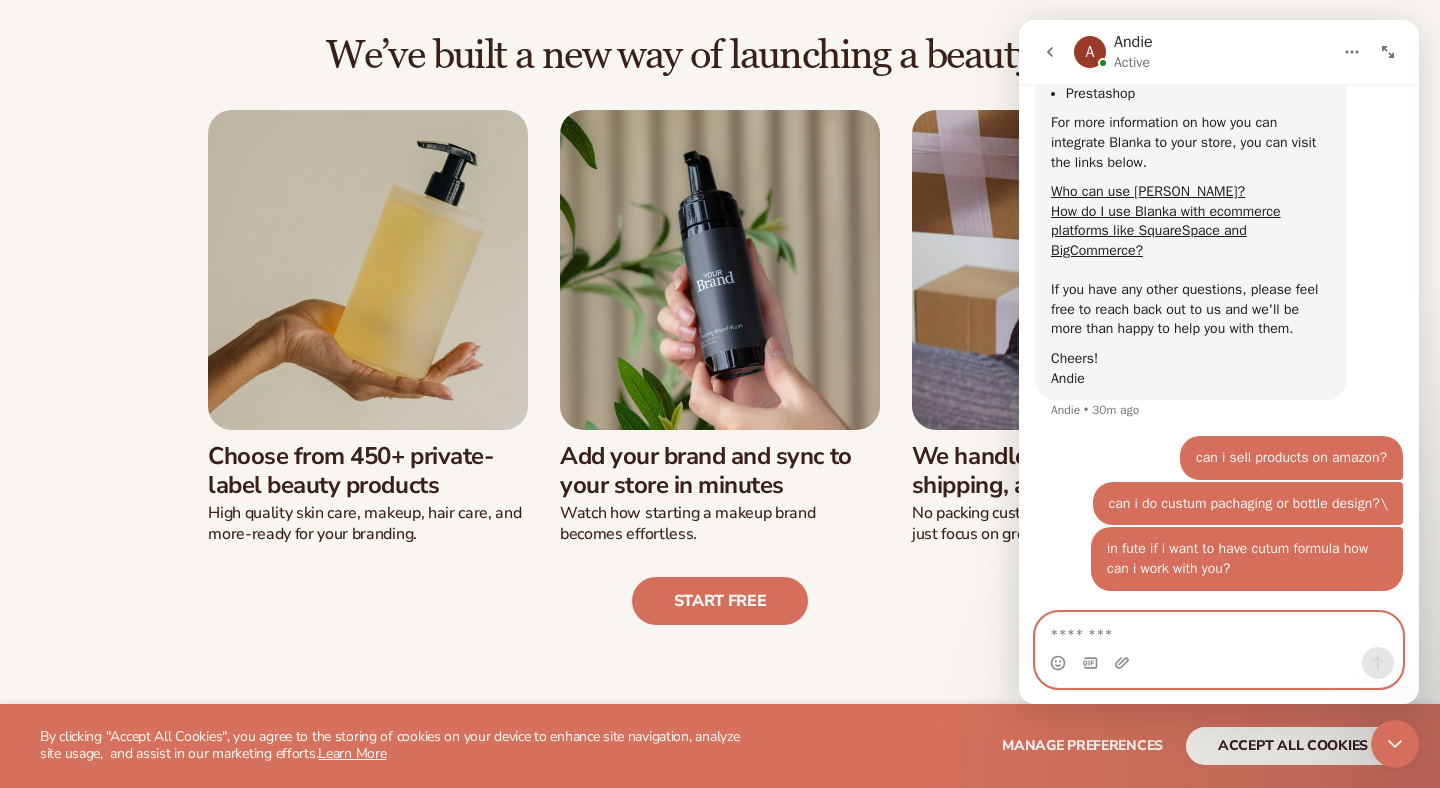 click at bounding box center [1219, 630] 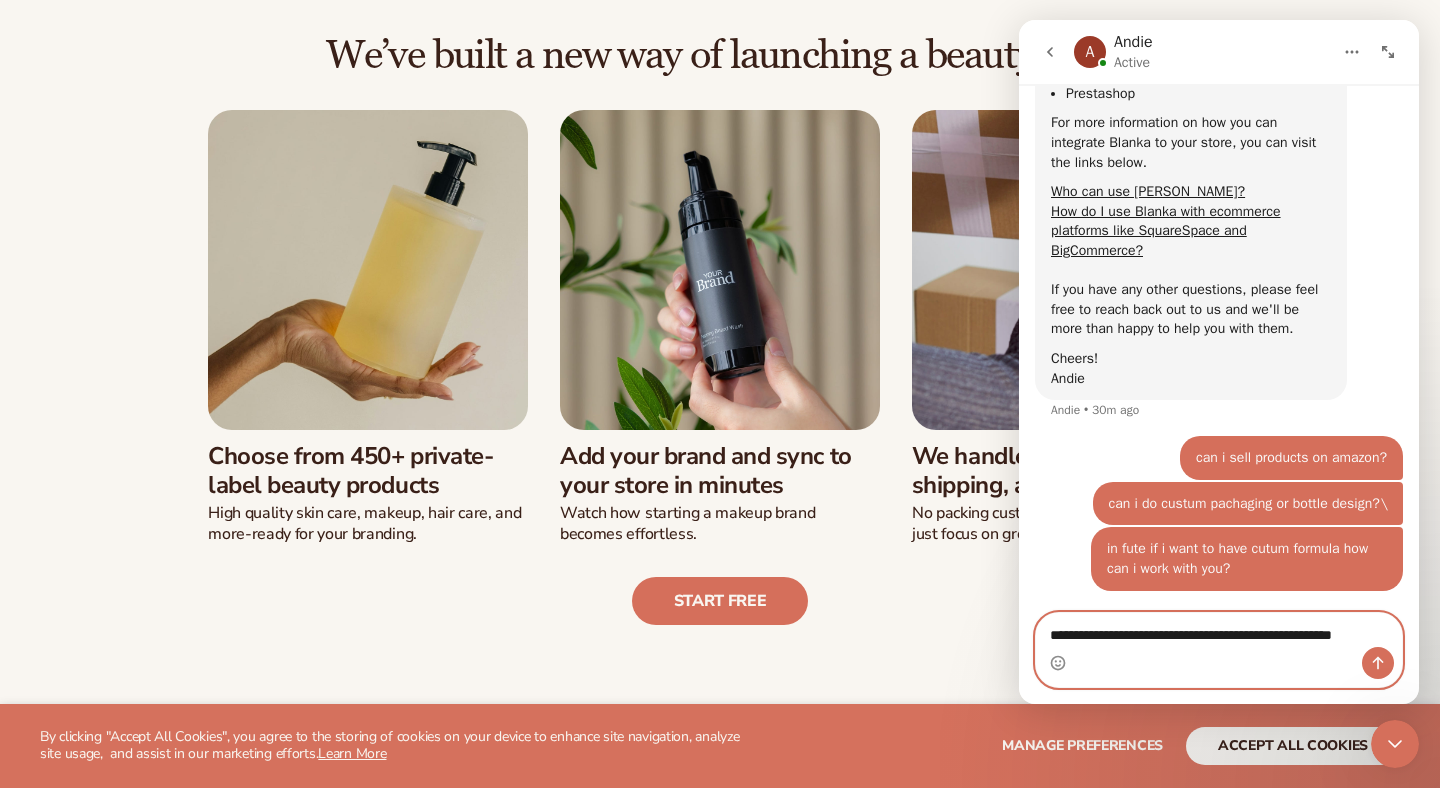 scroll, scrollTop: 960, scrollLeft: 0, axis: vertical 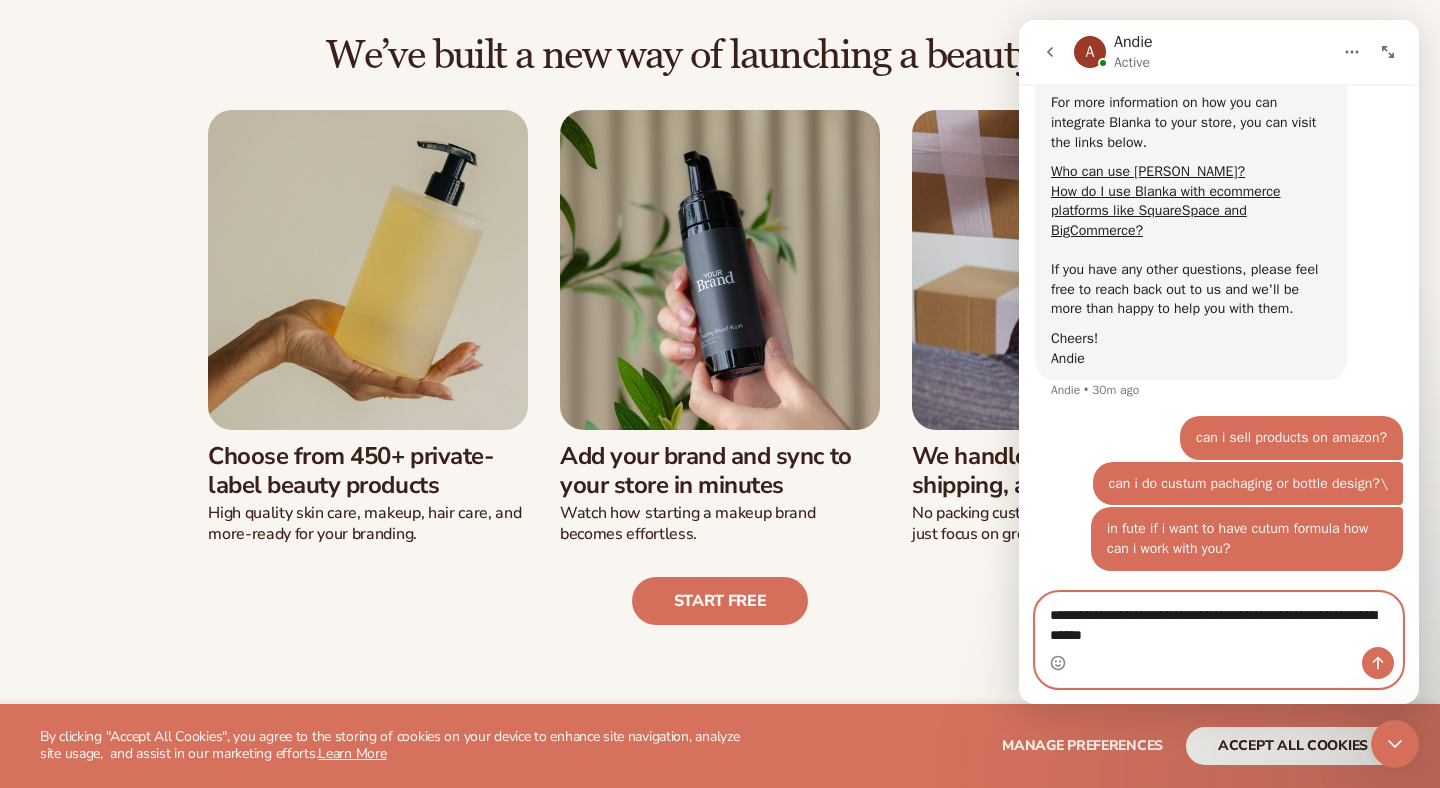 type on "**********" 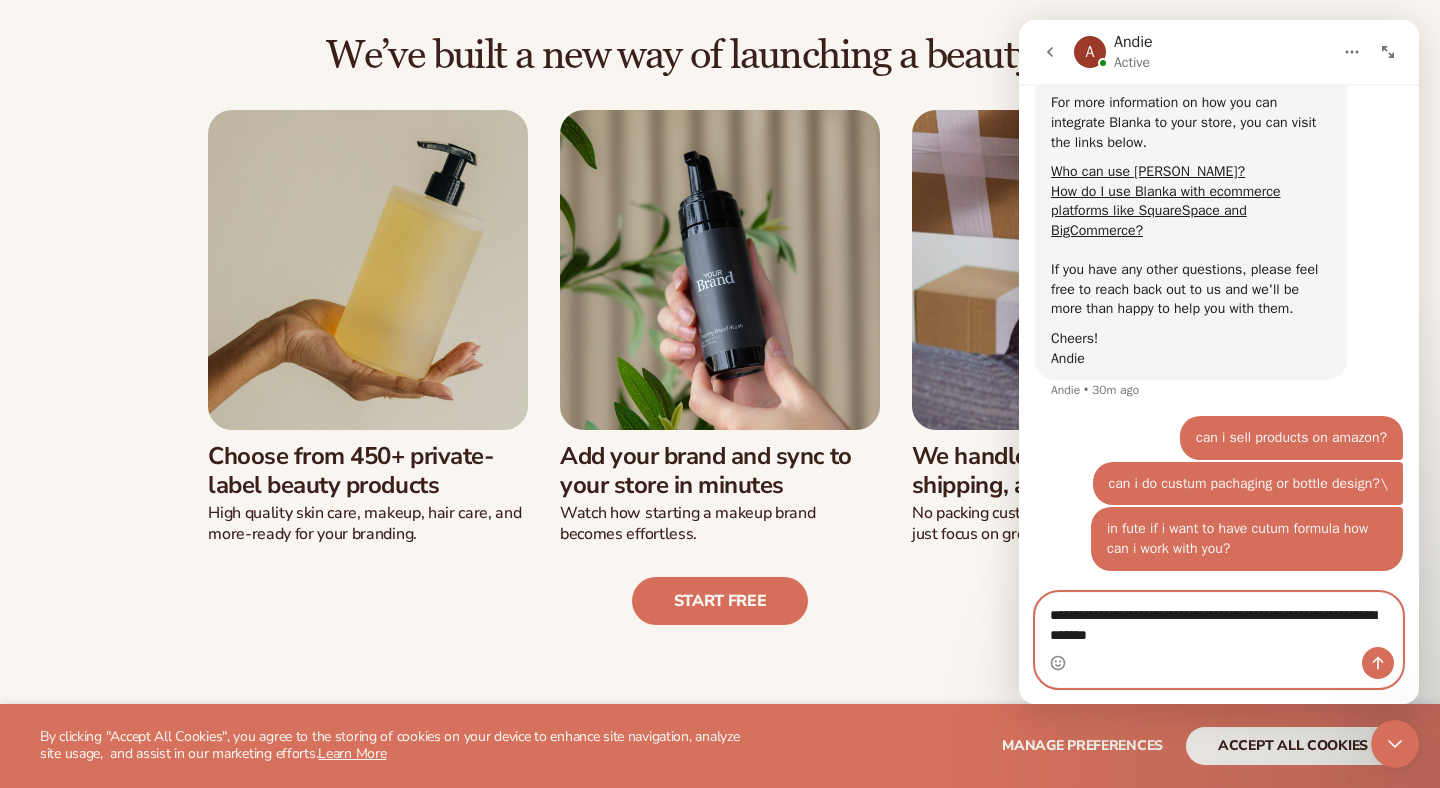 type 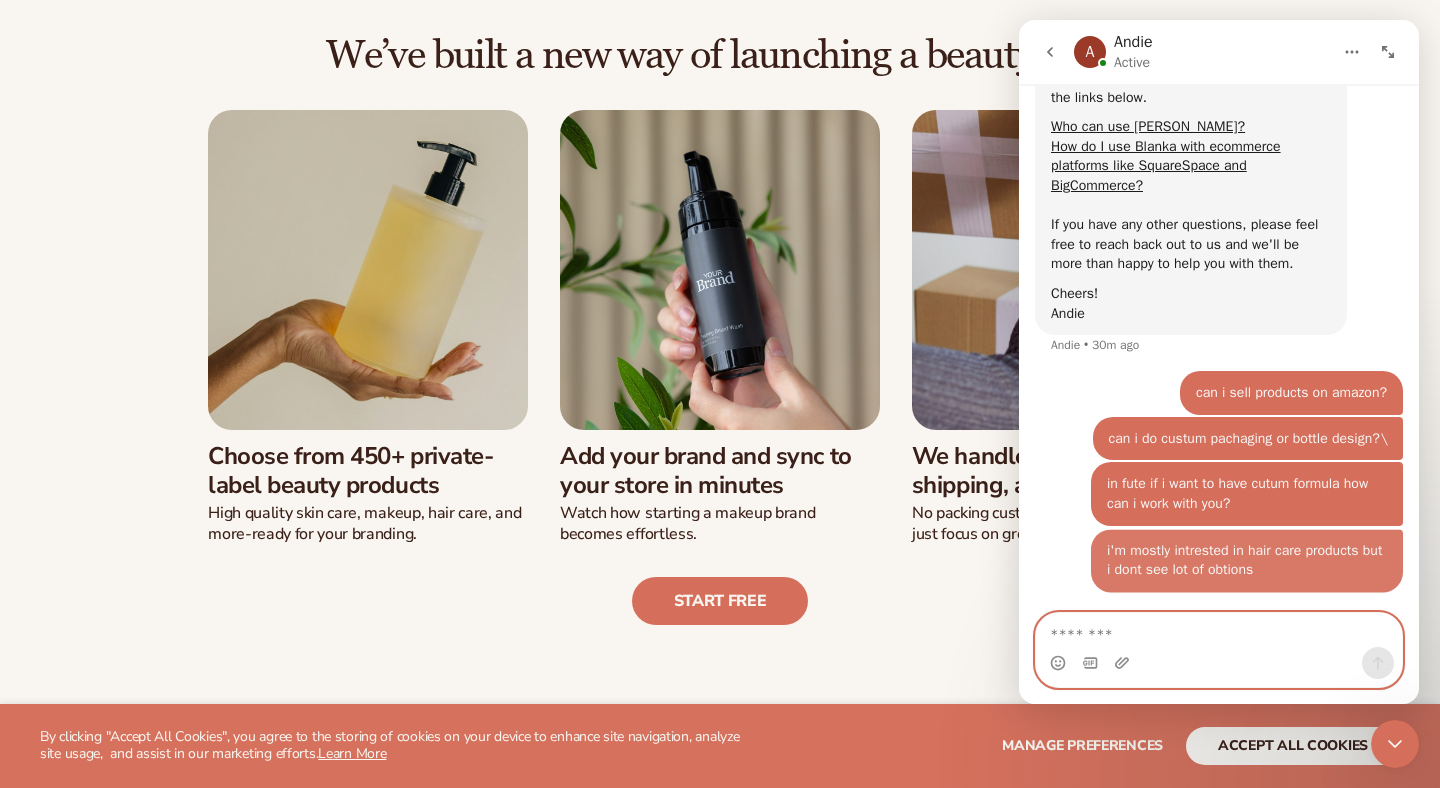 scroll, scrollTop: 1005, scrollLeft: 0, axis: vertical 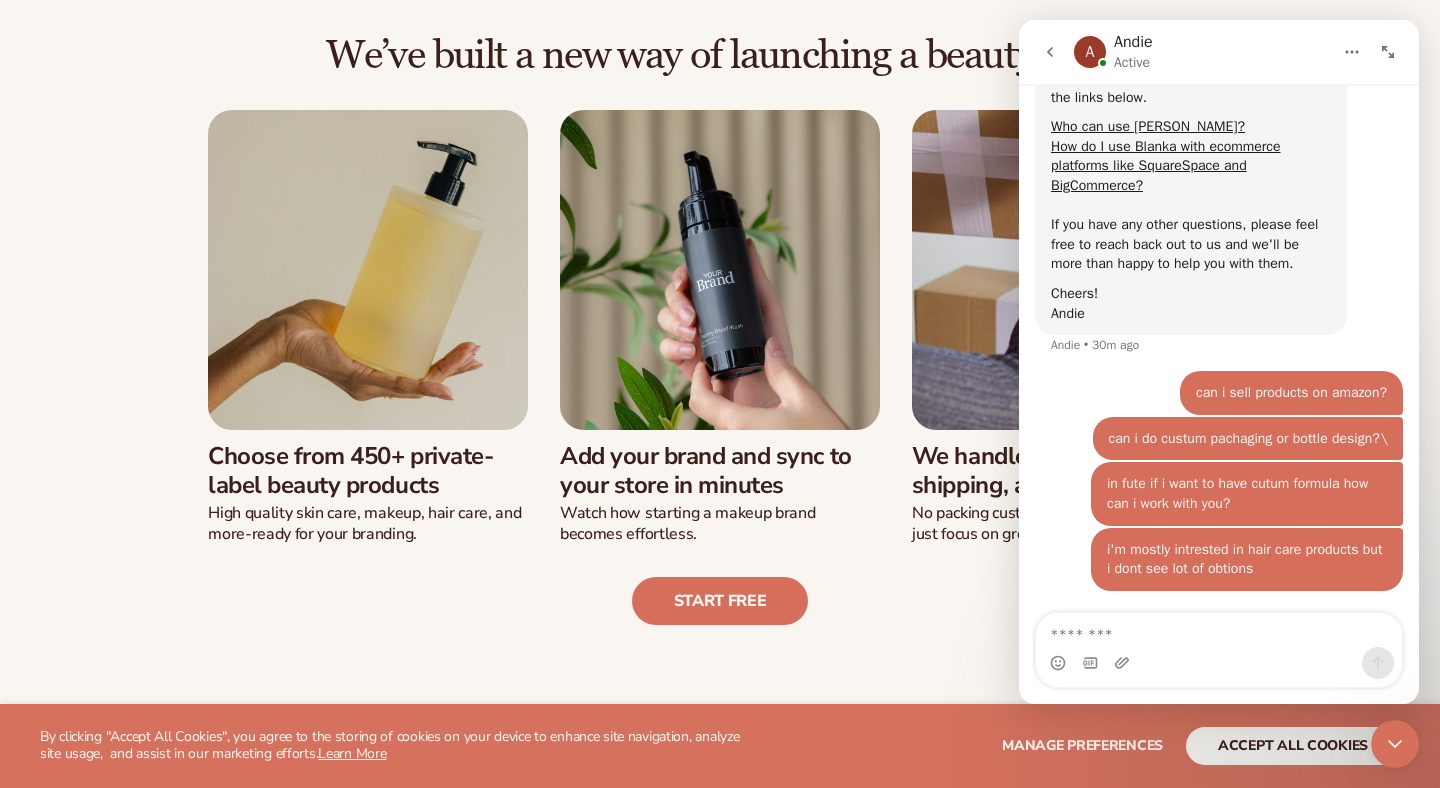 click 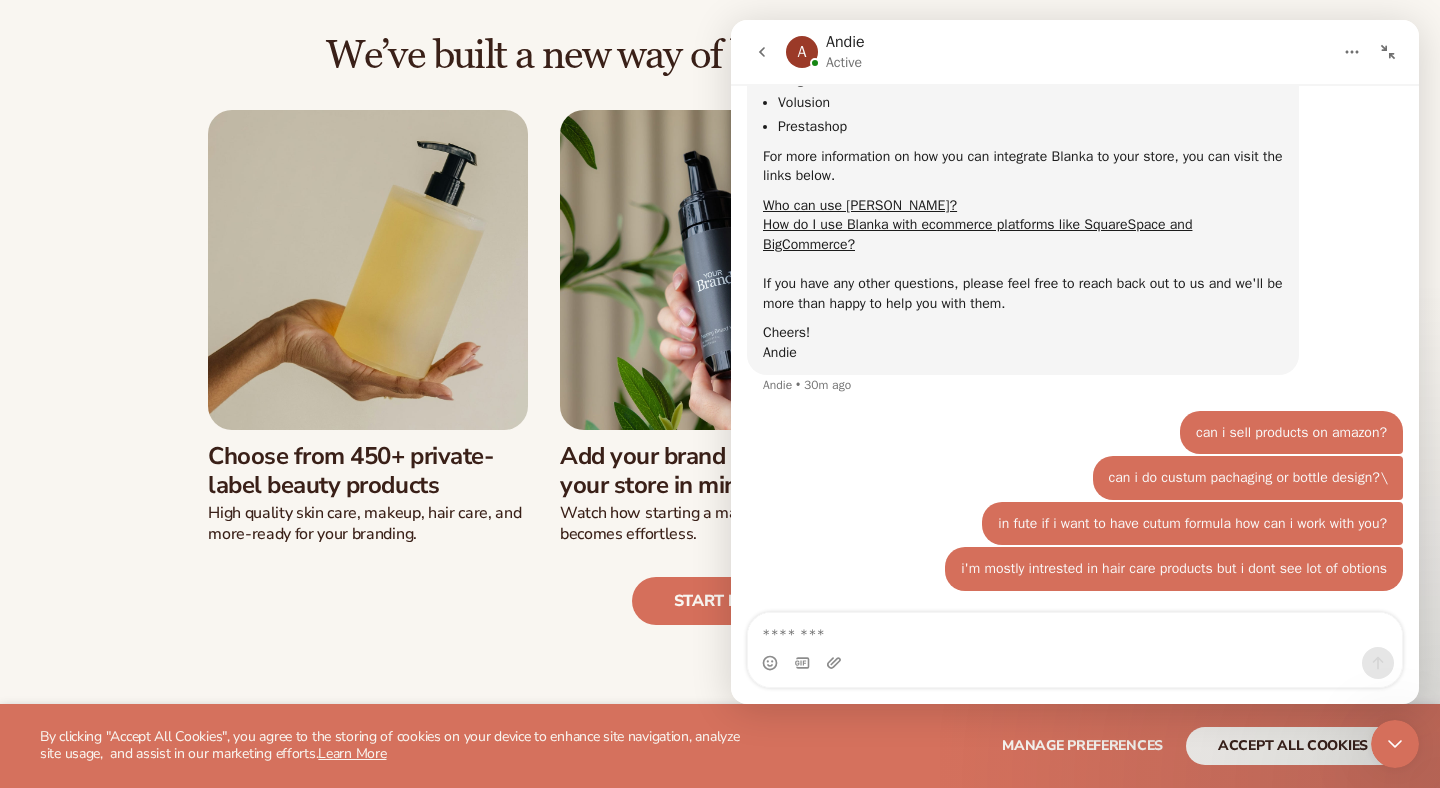 click at bounding box center [1388, 52] 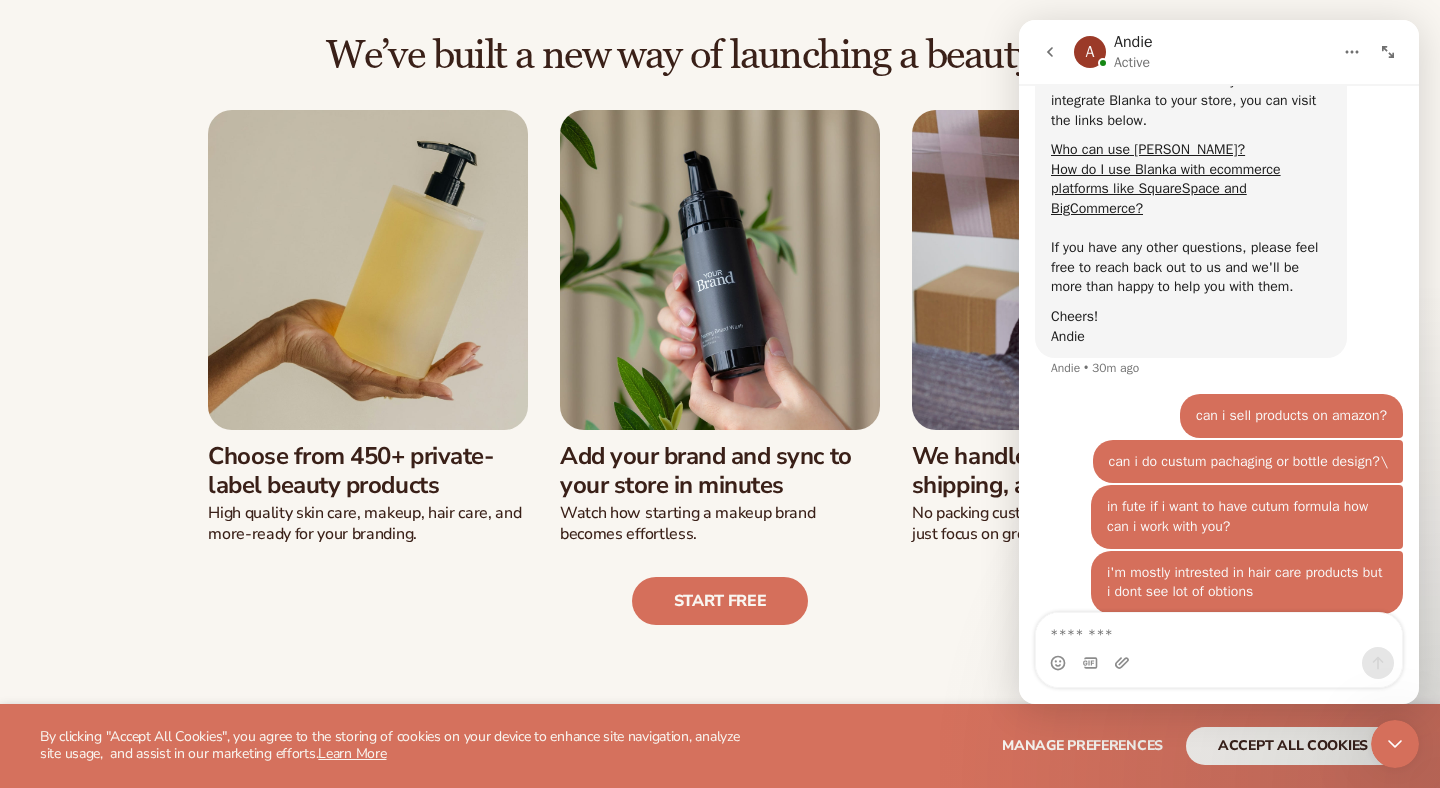 scroll, scrollTop: 1005, scrollLeft: 0, axis: vertical 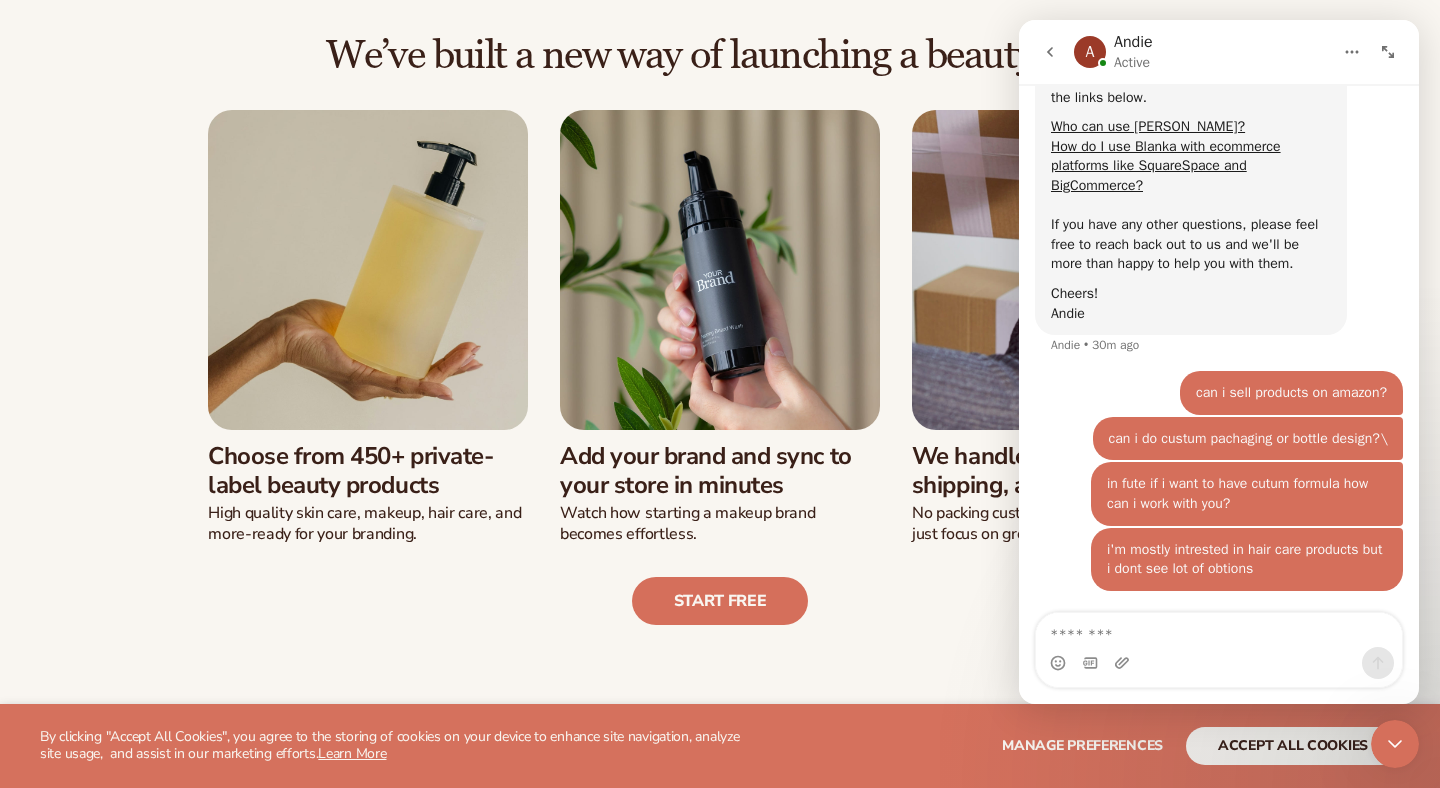 click on "Start free" at bounding box center [720, 585] 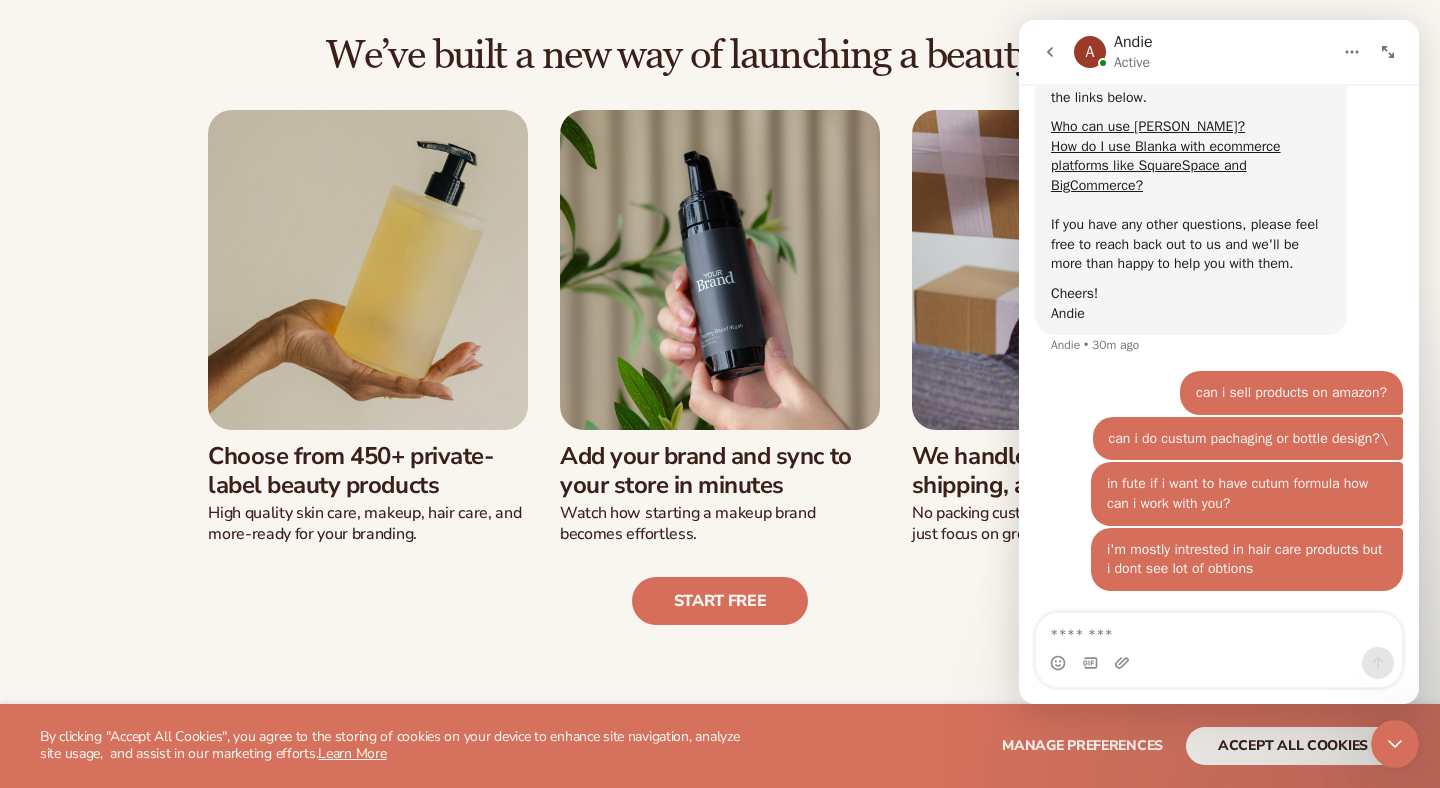 click at bounding box center [368, 270] 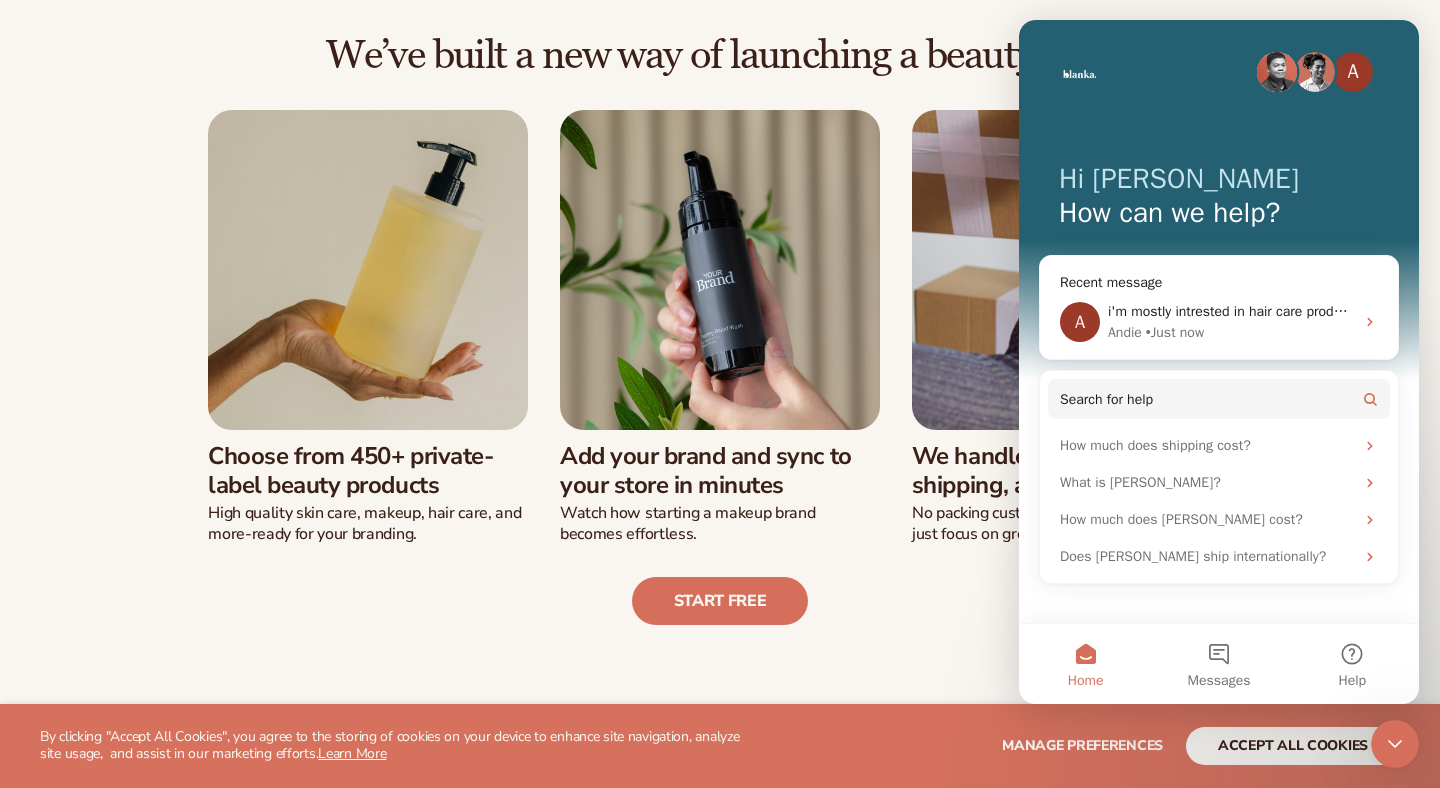 click on "We’ve built a new way of launching a beauty line:" at bounding box center [720, 72] 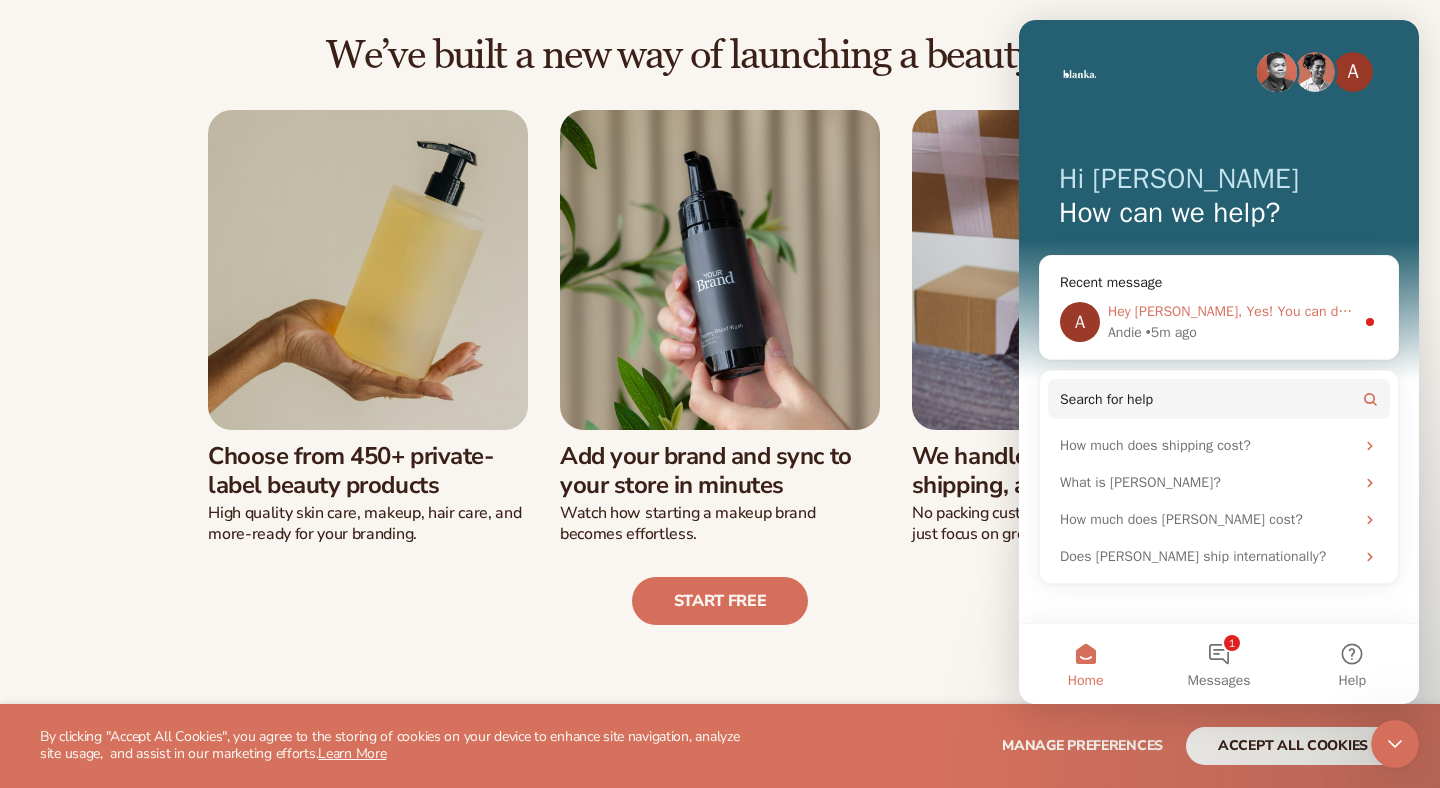 click on "Andie •  5m ago" at bounding box center [1231, 332] 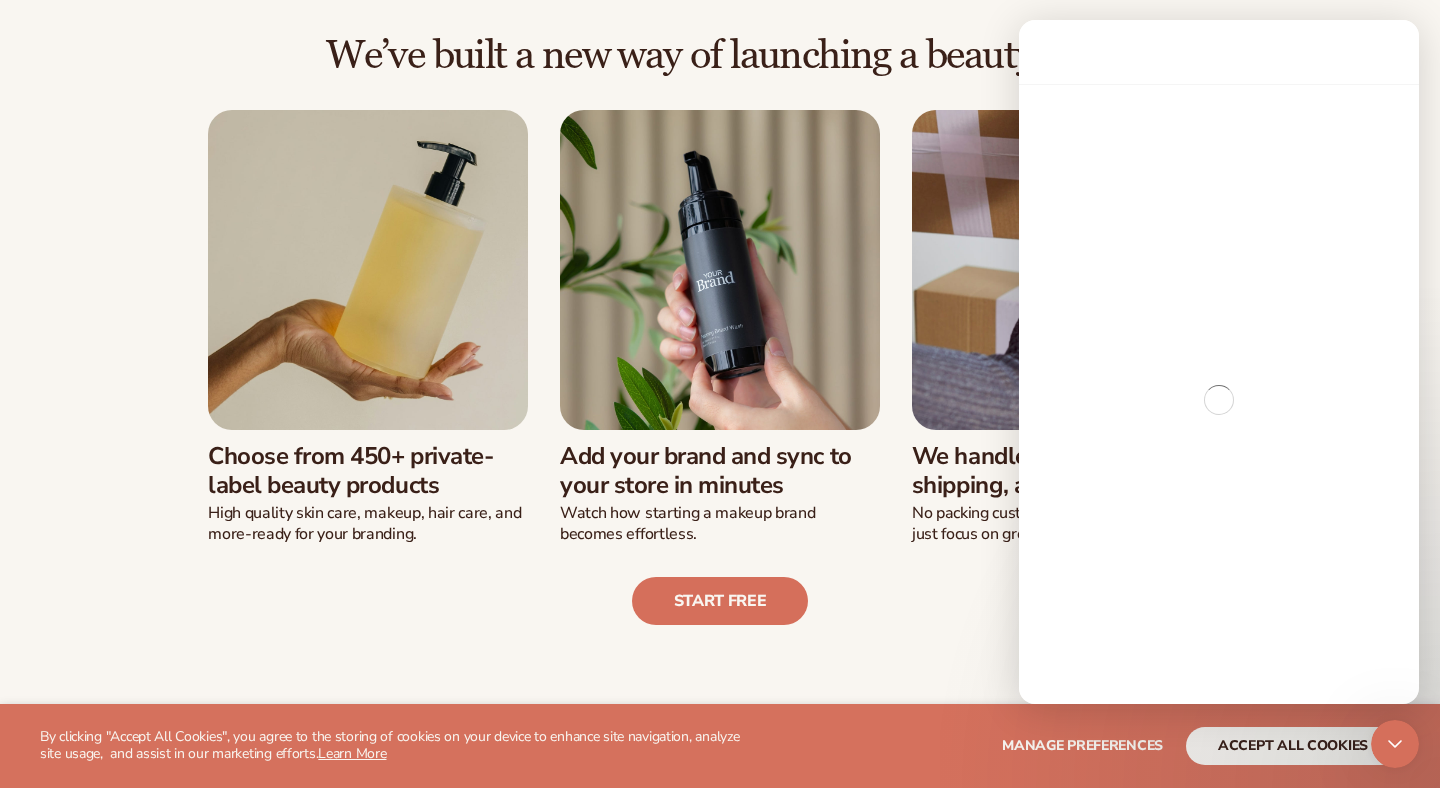 scroll, scrollTop: 3, scrollLeft: 0, axis: vertical 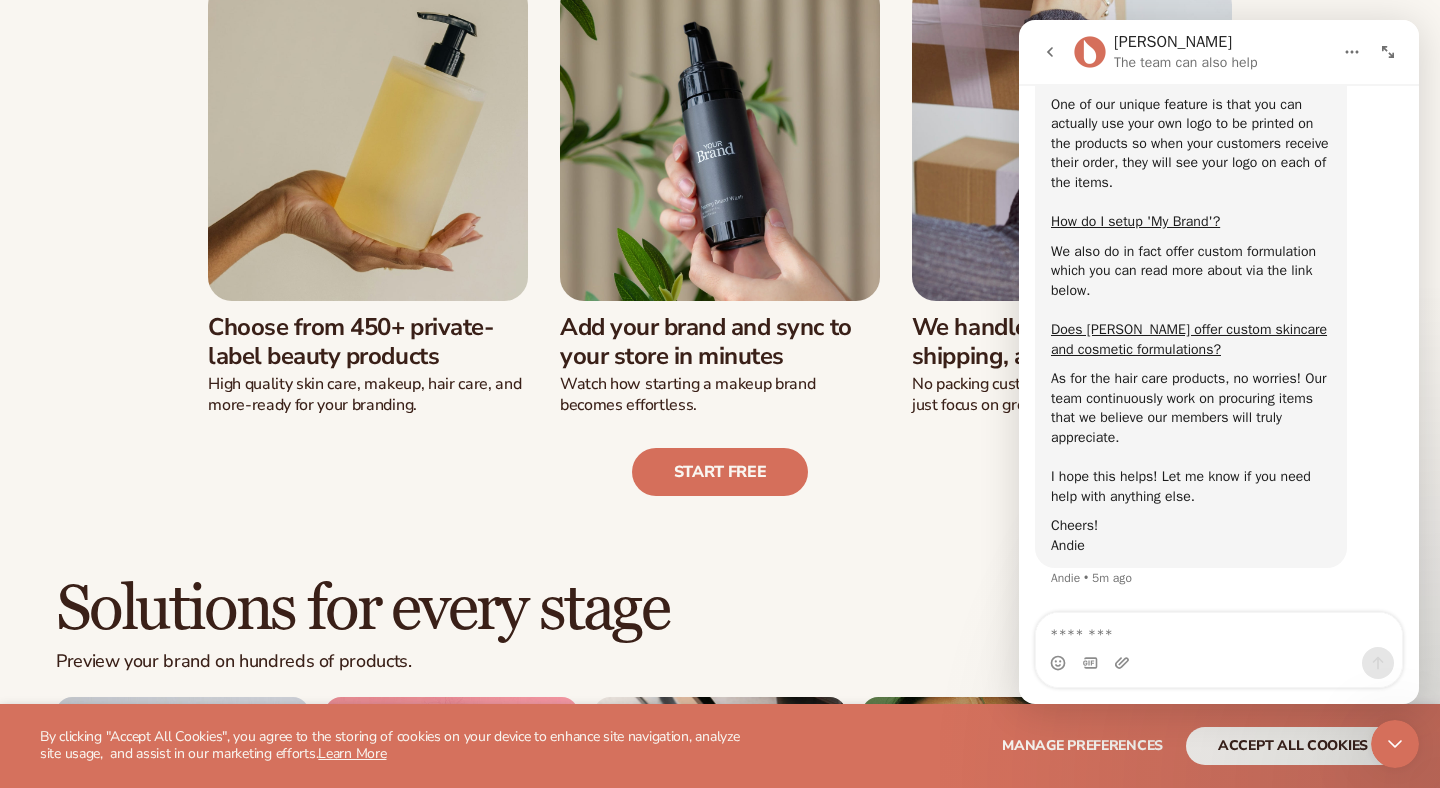 click at bounding box center (1219, 630) 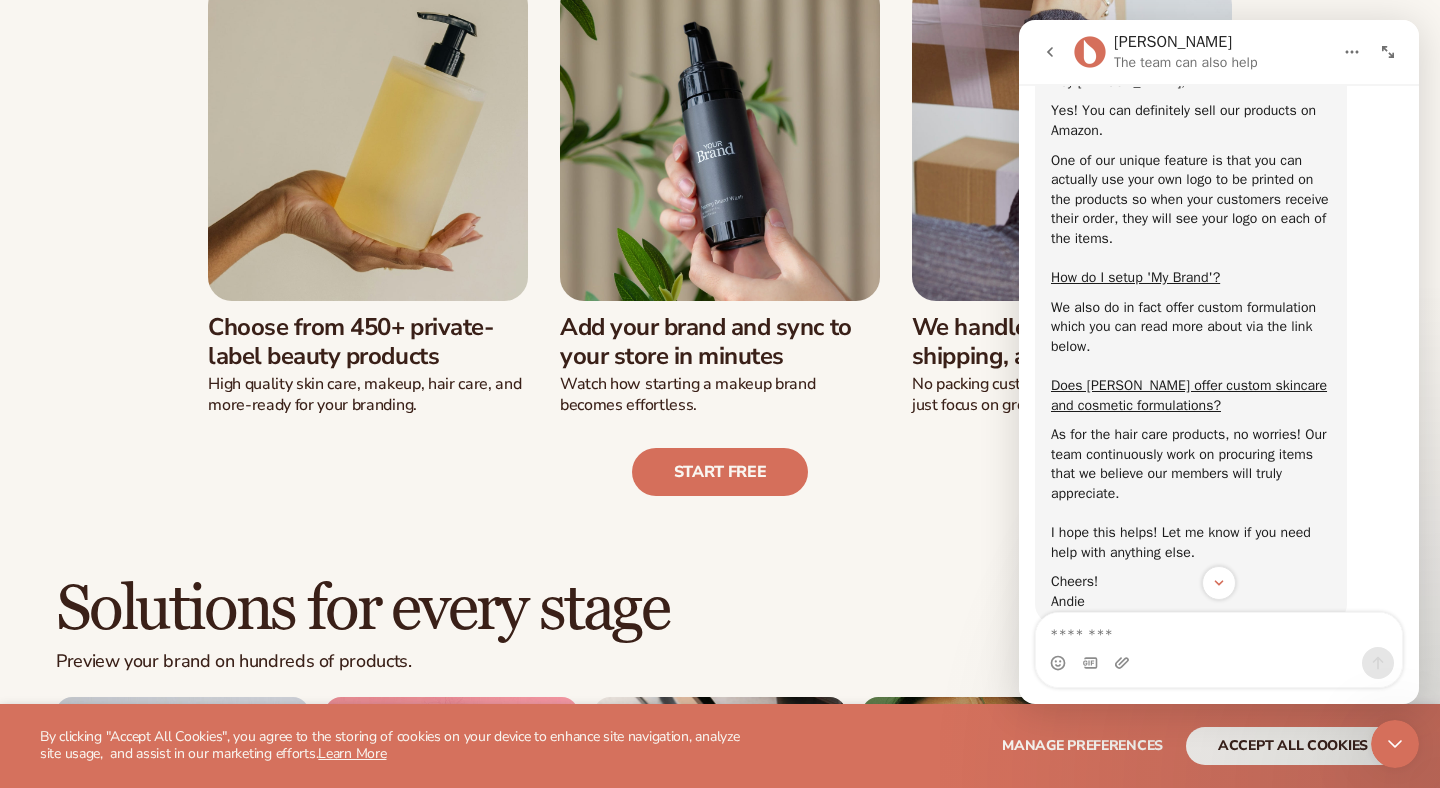 scroll, scrollTop: 1525, scrollLeft: 0, axis: vertical 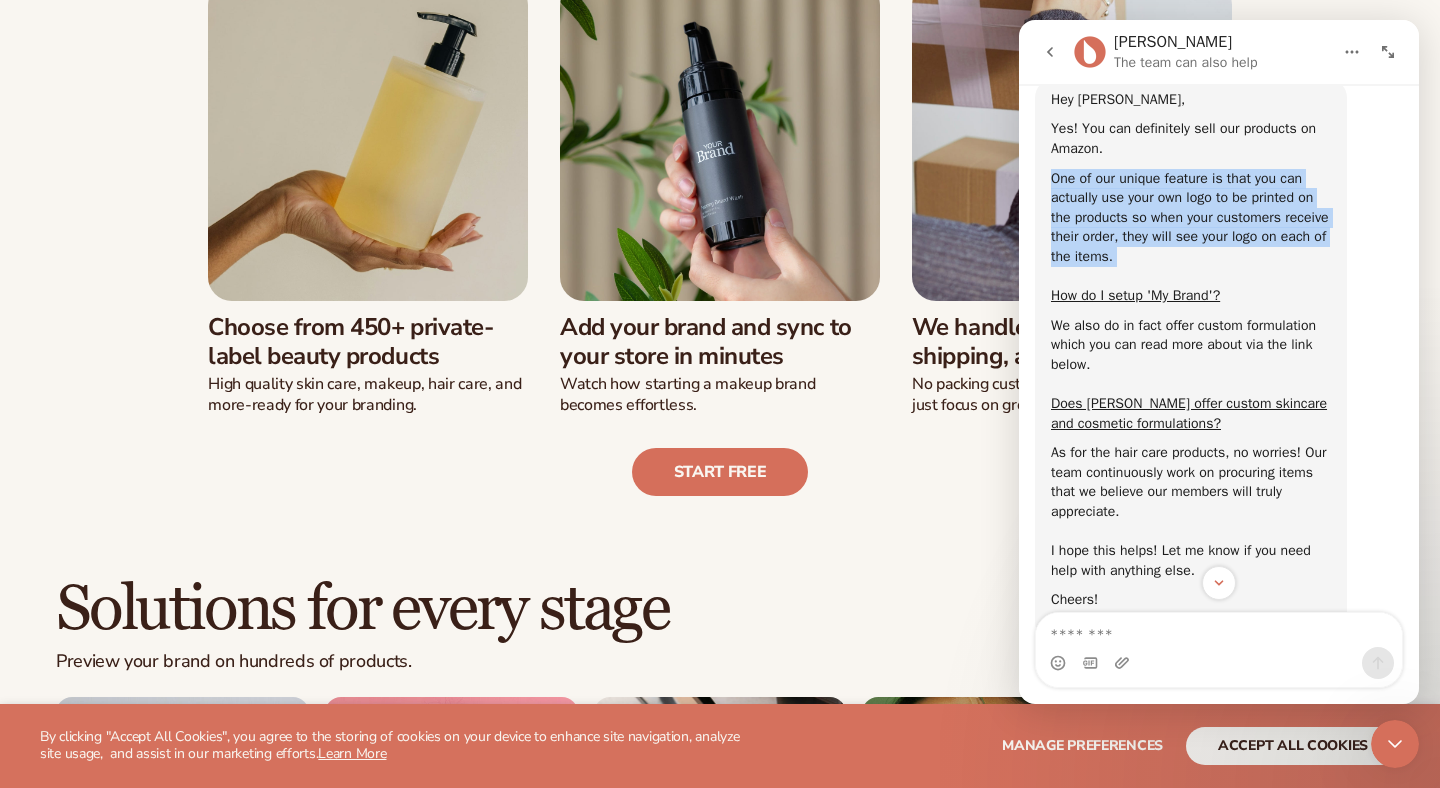 drag, startPoint x: 1053, startPoint y: 206, endPoint x: 1127, endPoint y: 289, distance: 111.19802 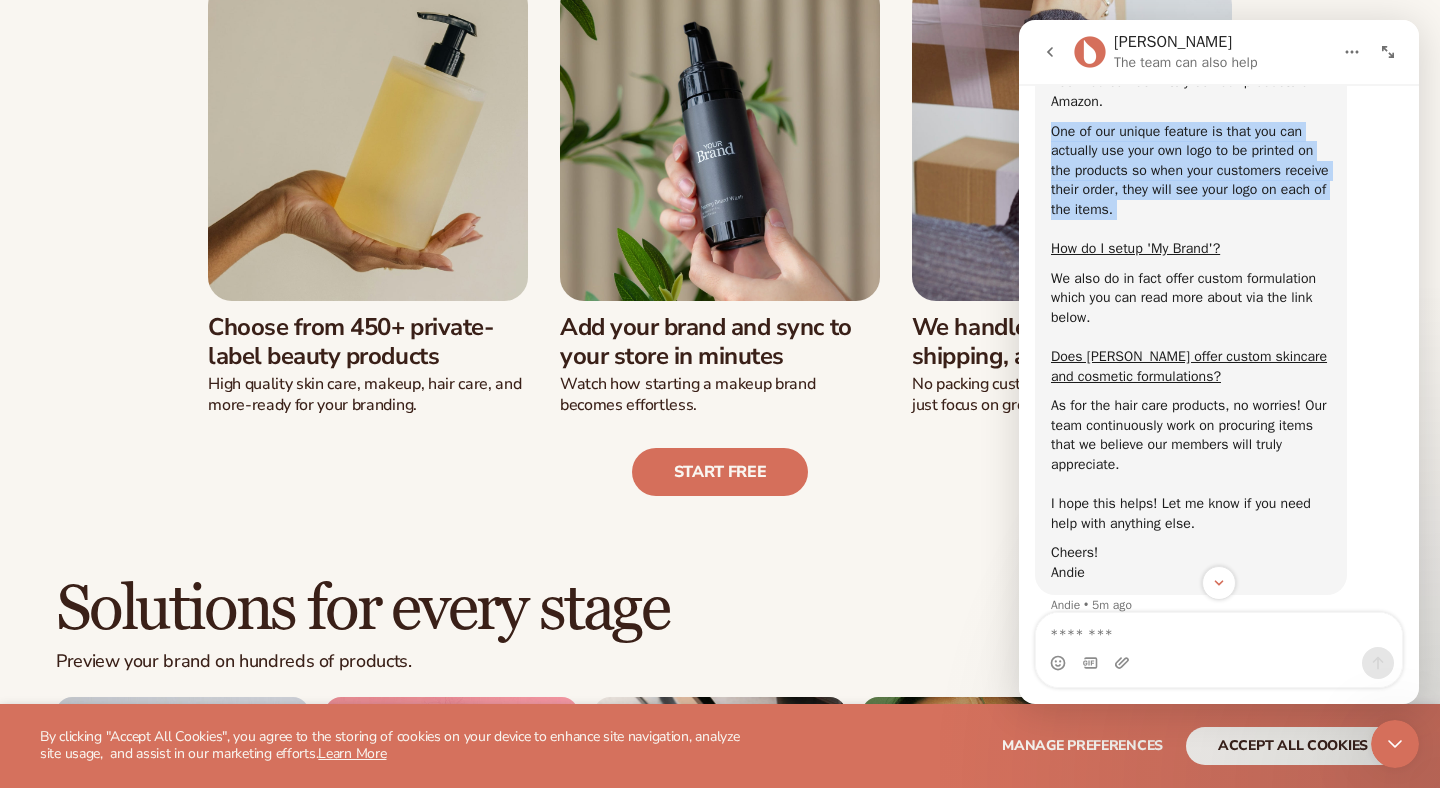 scroll, scrollTop: 1579, scrollLeft: 0, axis: vertical 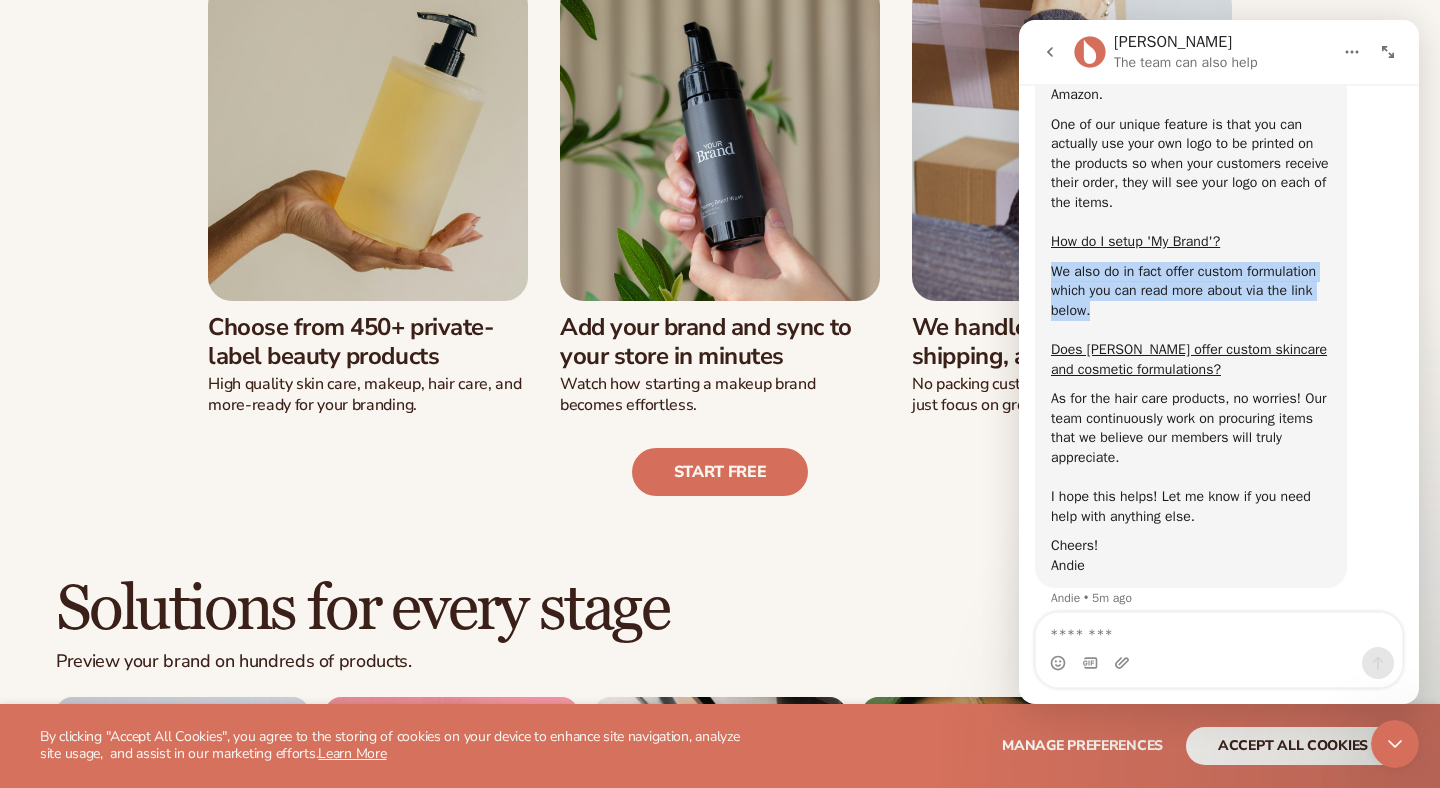 drag, startPoint x: 1053, startPoint y: 289, endPoint x: 1102, endPoint y: 328, distance: 62.625874 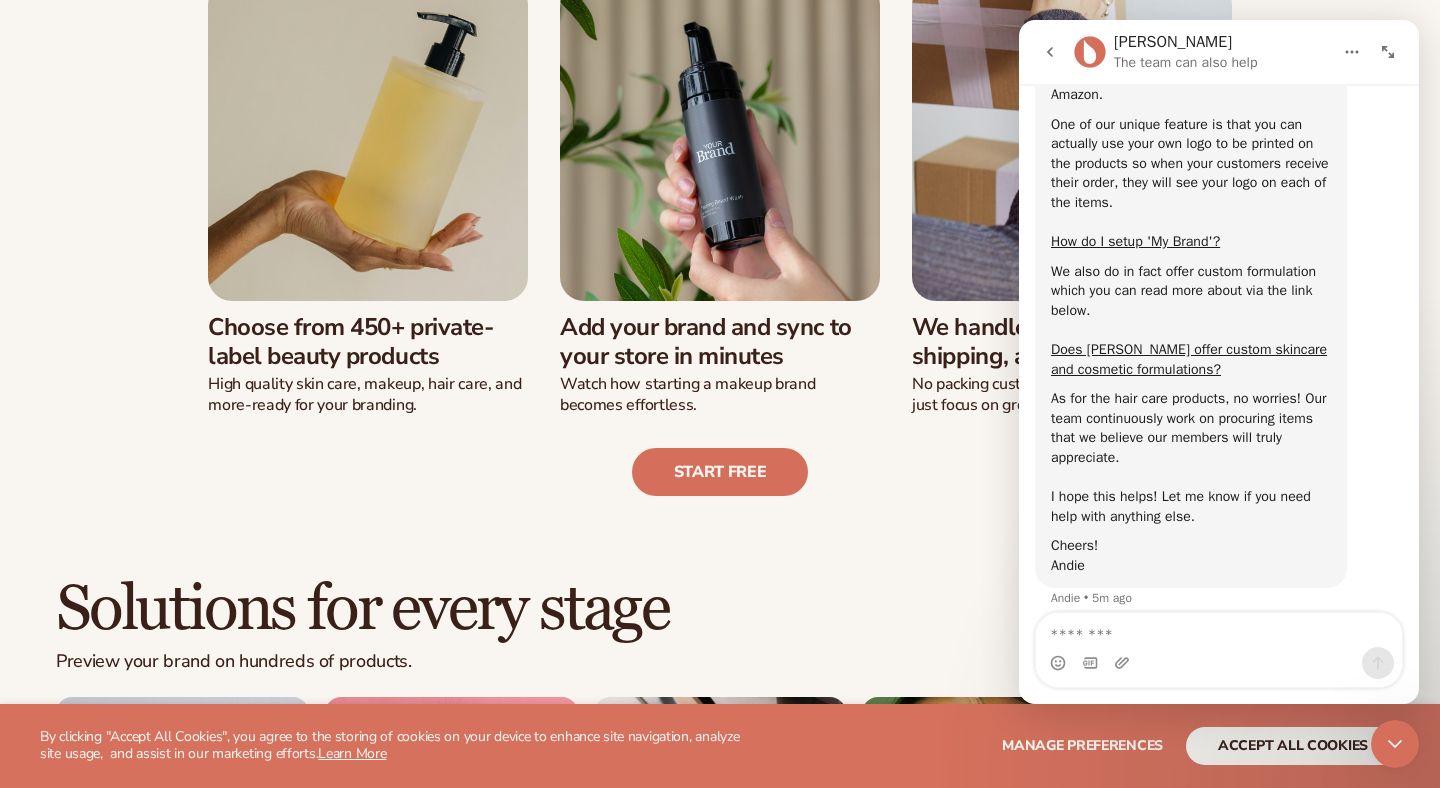 click on "We also do in fact offer custom formulation which you can read more about via the link below. ​ ​ Does Blanka offer custom skincare and cosmetic formulations?" at bounding box center [1191, 321] 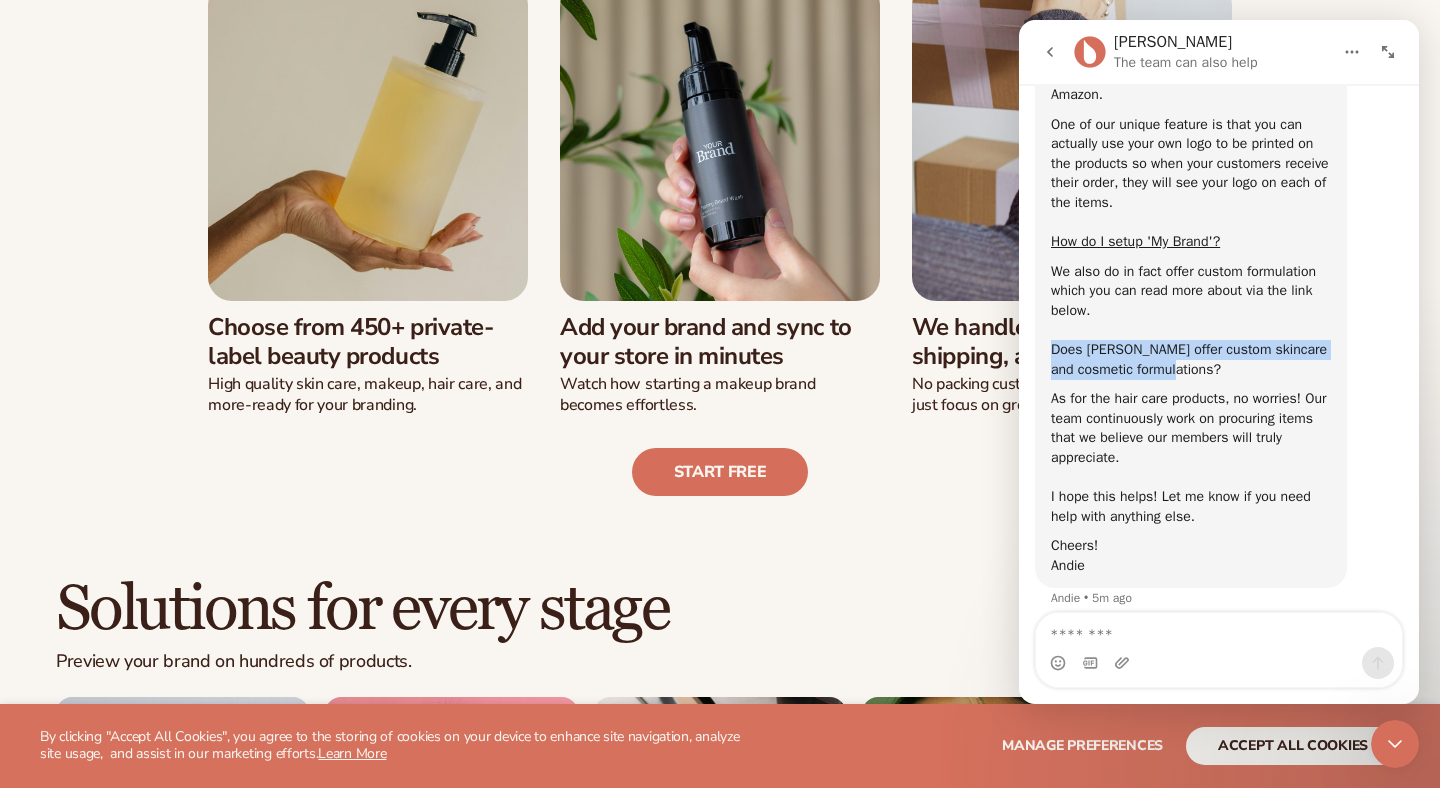 scroll, scrollTop: 1618, scrollLeft: 0, axis: vertical 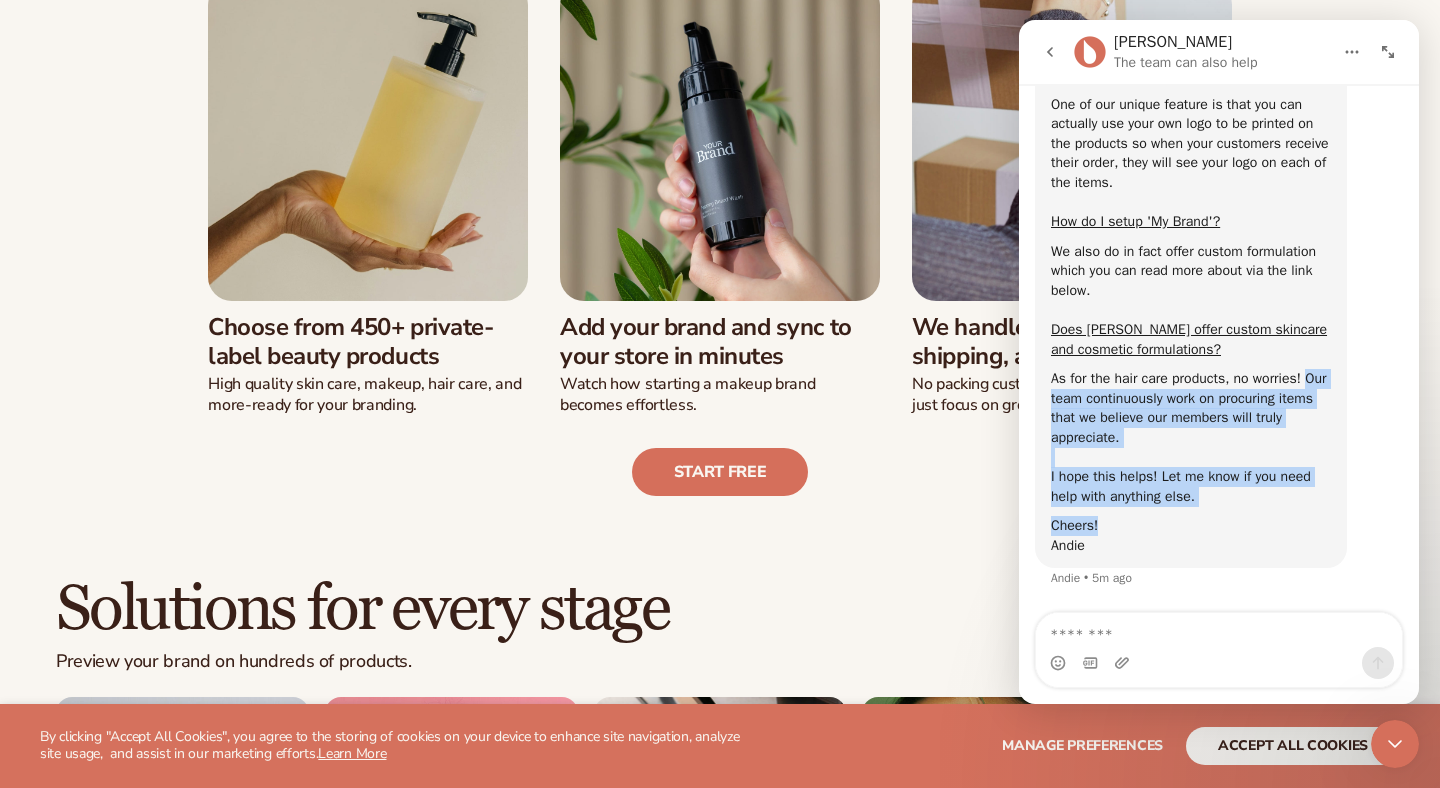 drag, startPoint x: 1043, startPoint y: 398, endPoint x: 1168, endPoint y: 528, distance: 180.3469 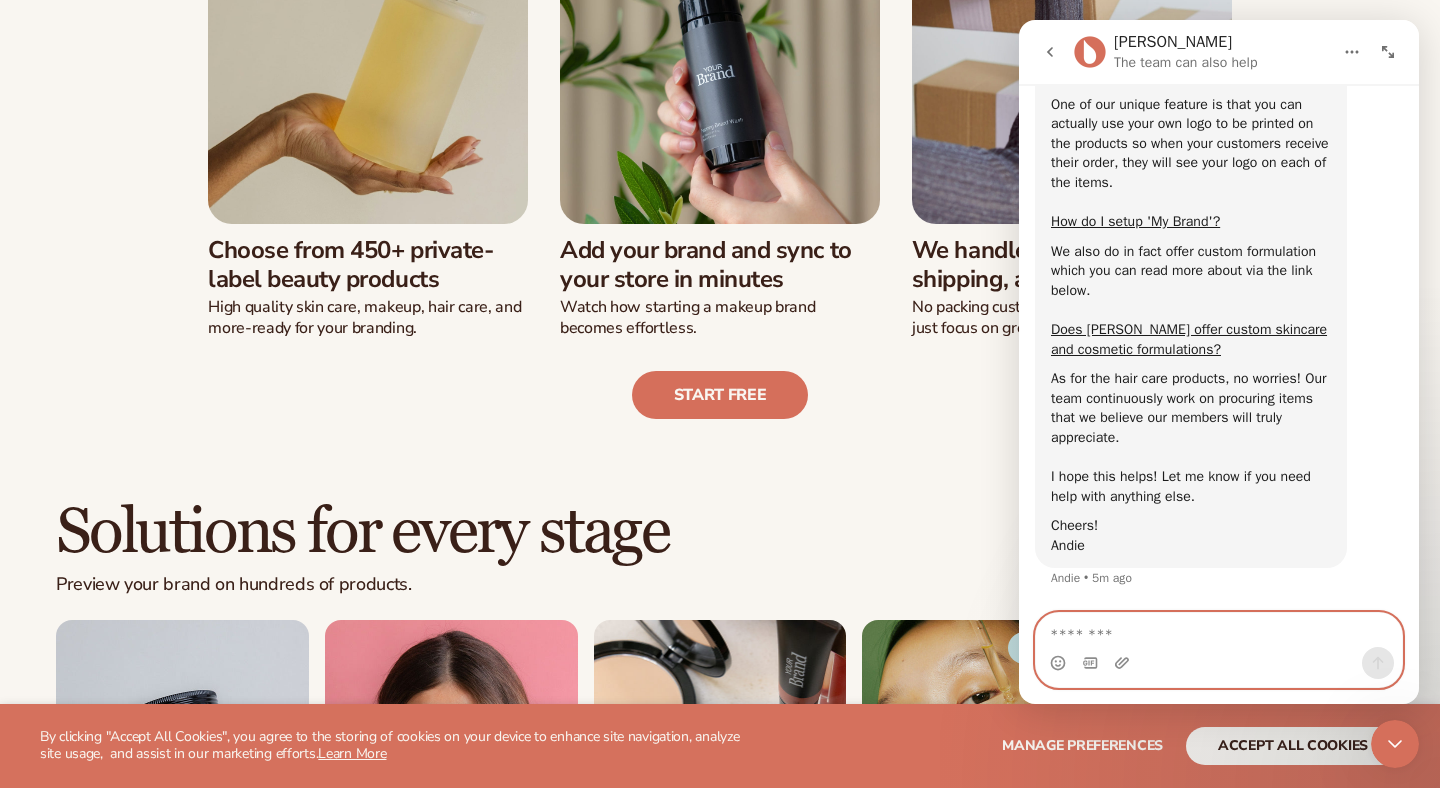 drag, startPoint x: 1168, startPoint y: 528, endPoint x: 1150, endPoint y: 635, distance: 108.503456 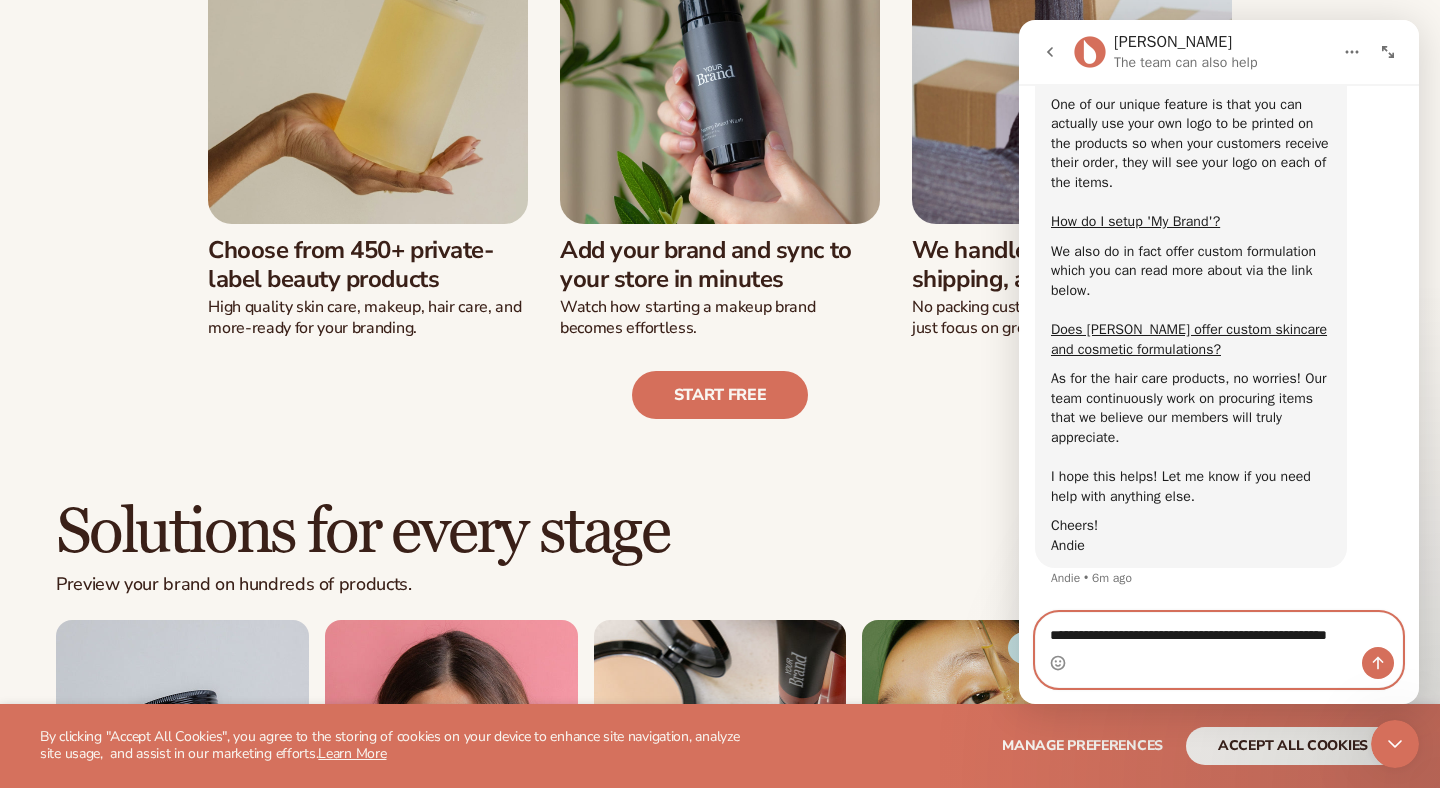 scroll, scrollTop: 1638, scrollLeft: 0, axis: vertical 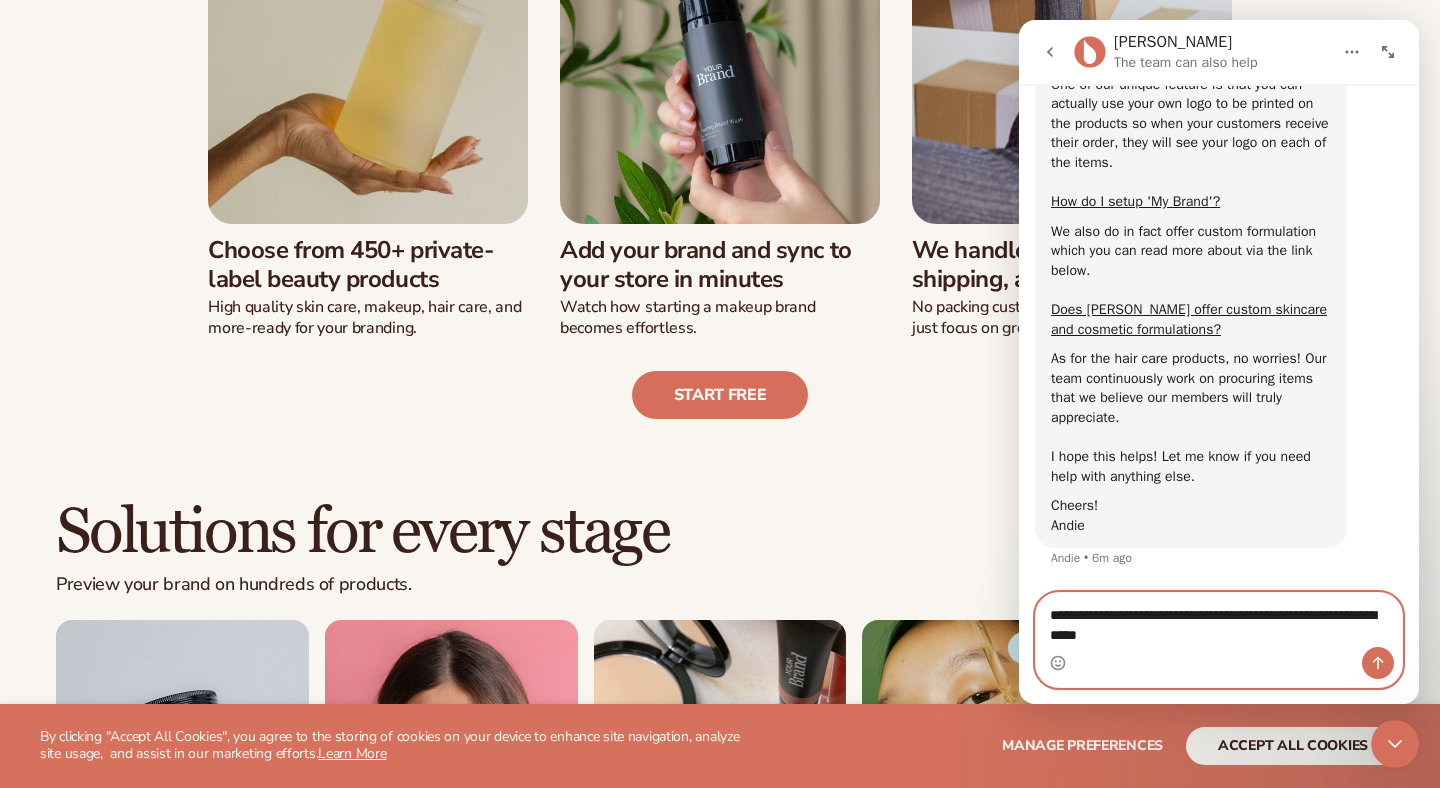 type on "**********" 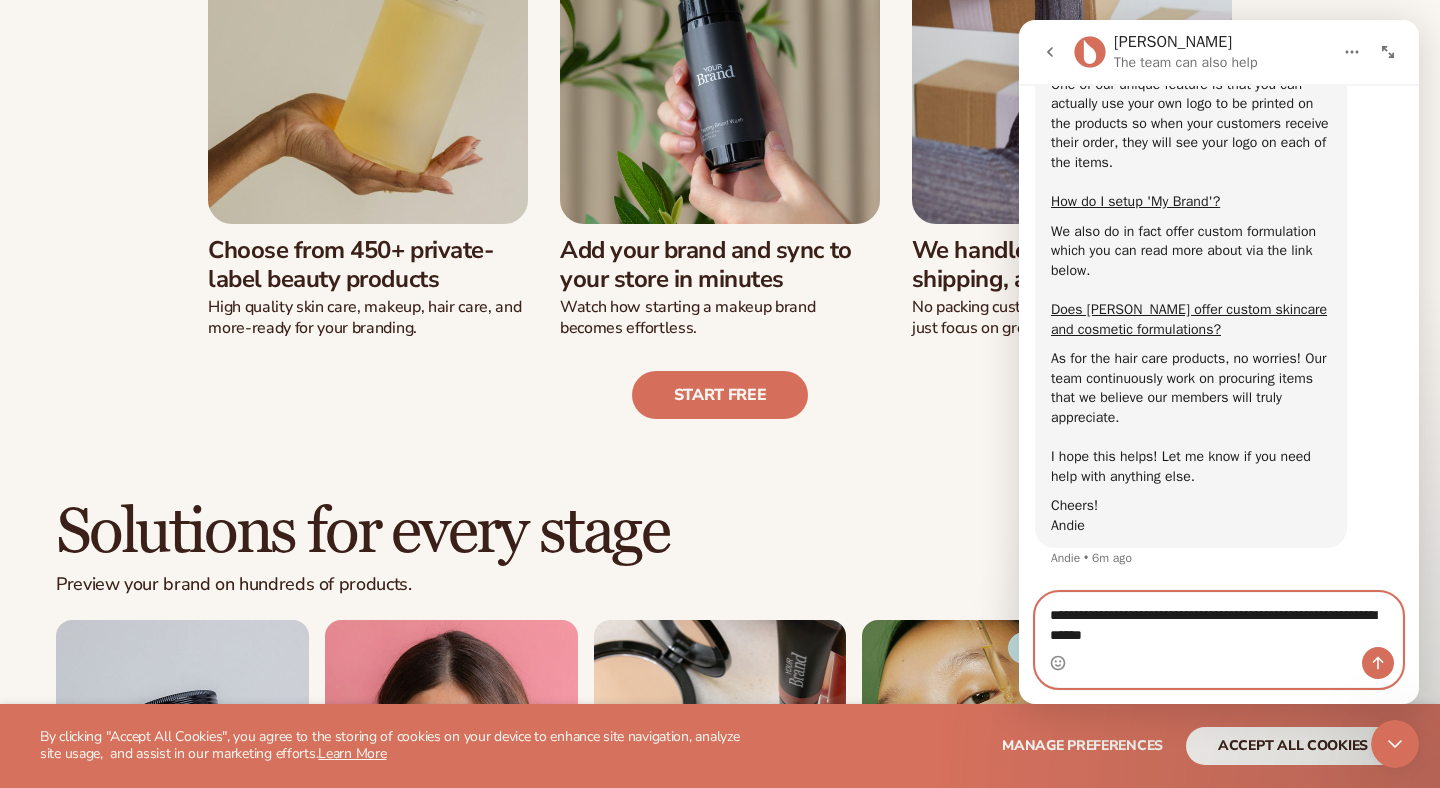 click on "**********" at bounding box center (1219, 620) 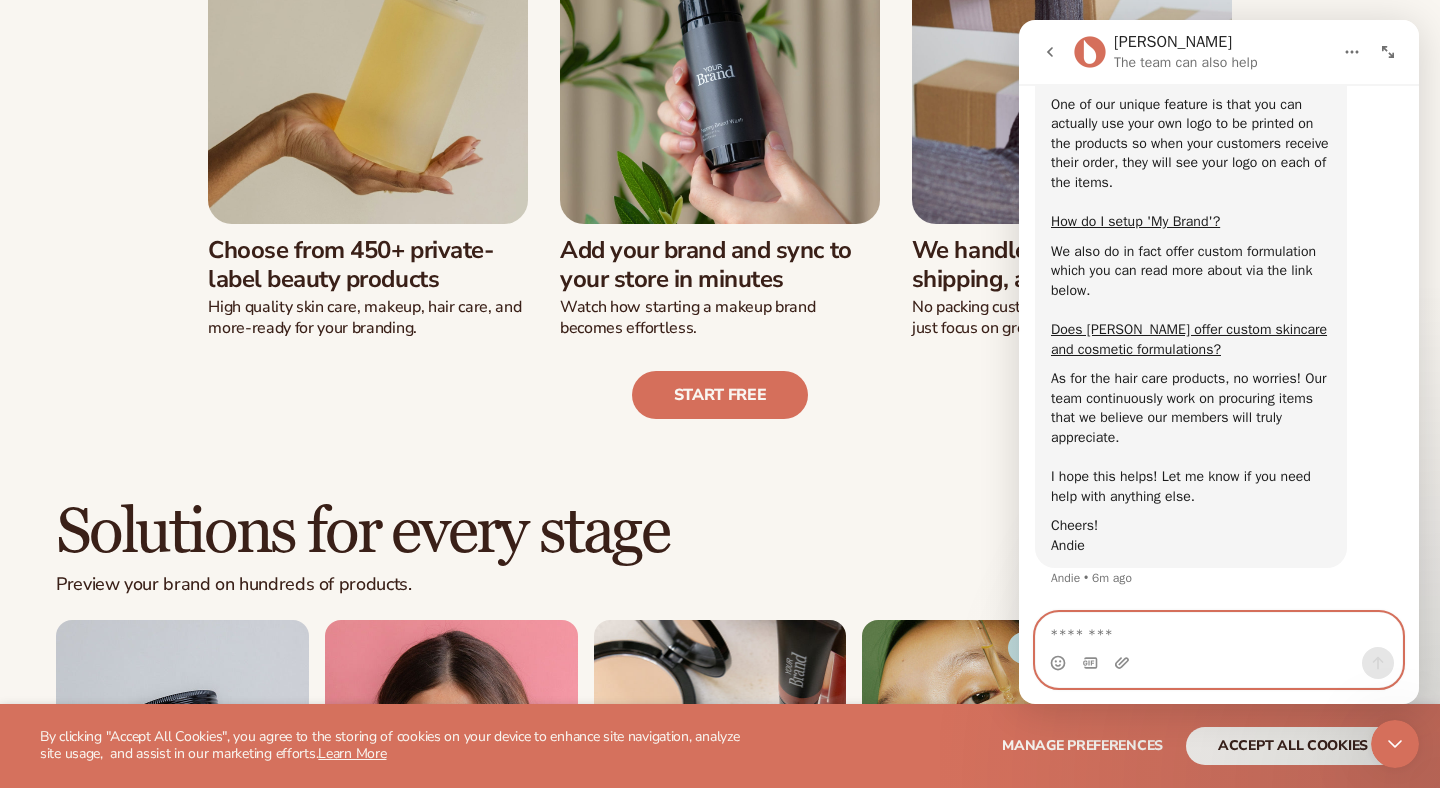 scroll, scrollTop: 1618, scrollLeft: 0, axis: vertical 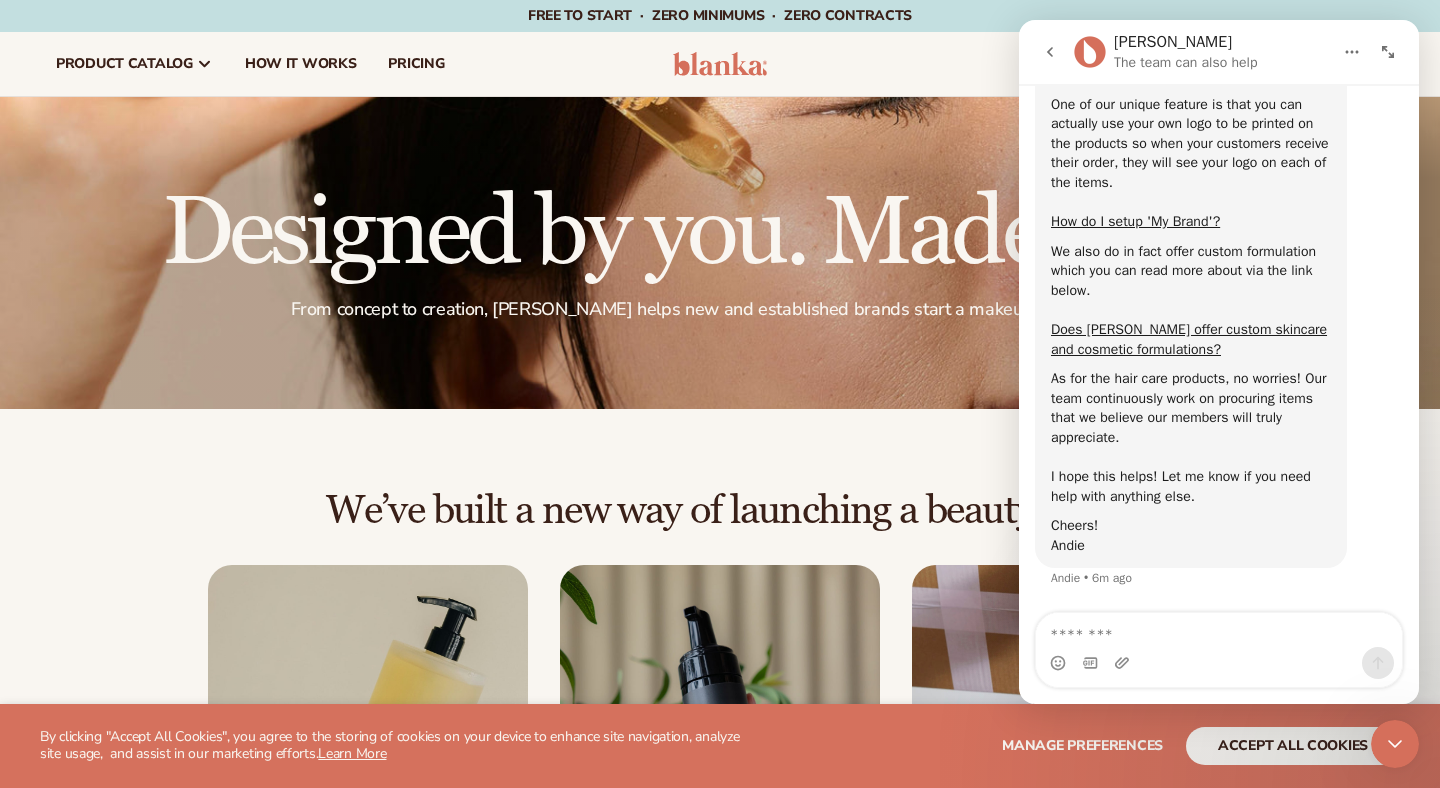 click on "product catalog" at bounding box center [134, 64] 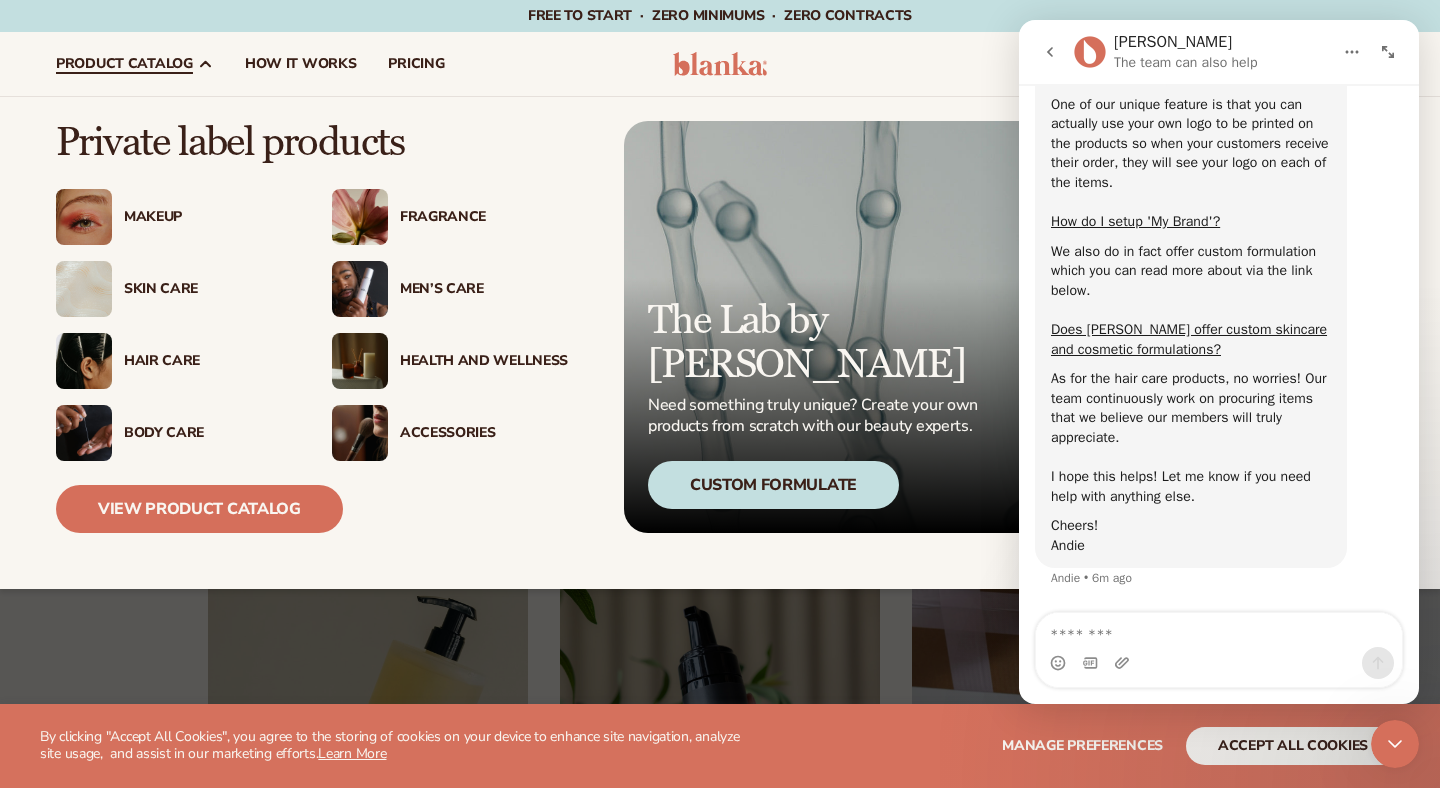 drag, startPoint x: 131, startPoint y: 615, endPoint x: 436, endPoint y: 359, distance: 398.19717 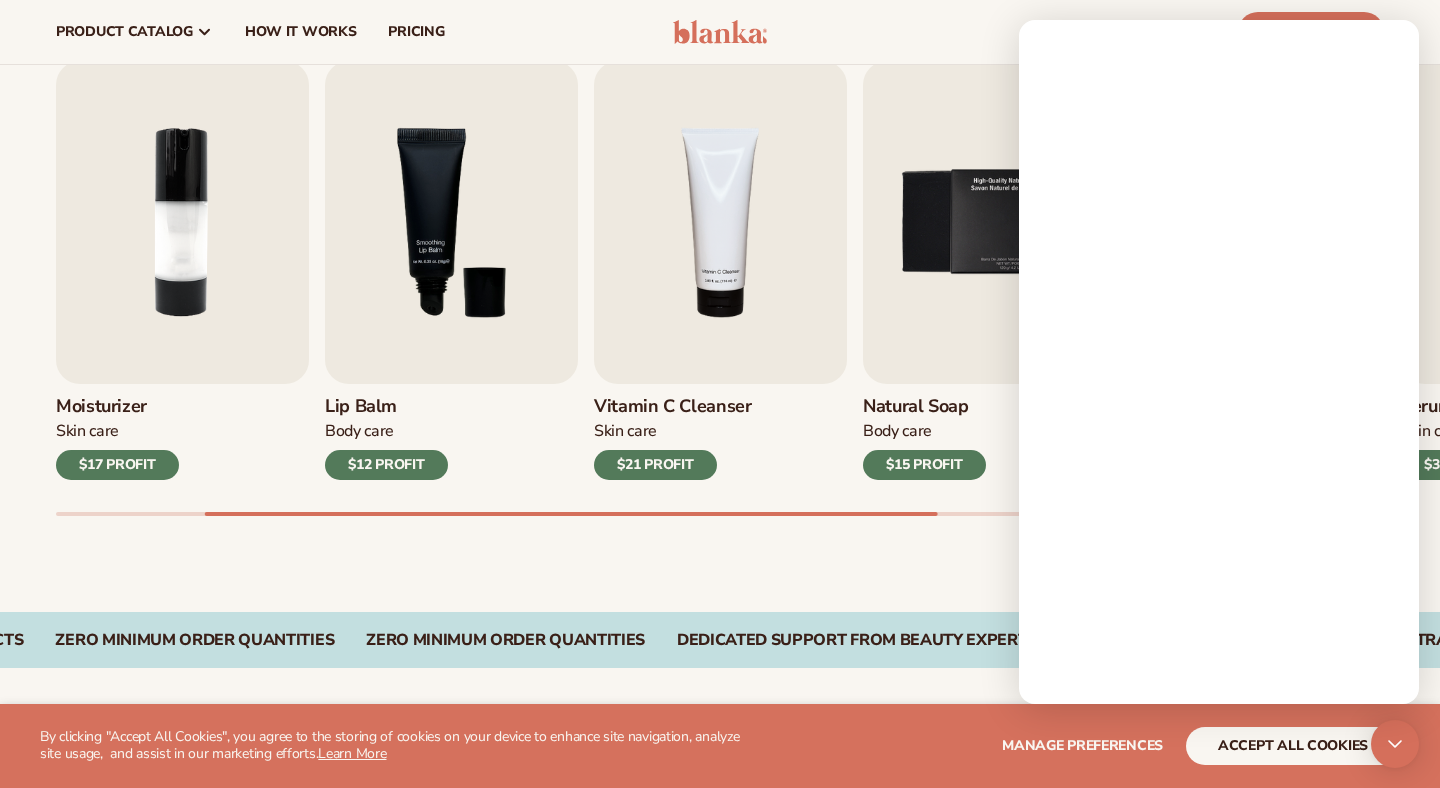 scroll, scrollTop: 655, scrollLeft: 0, axis: vertical 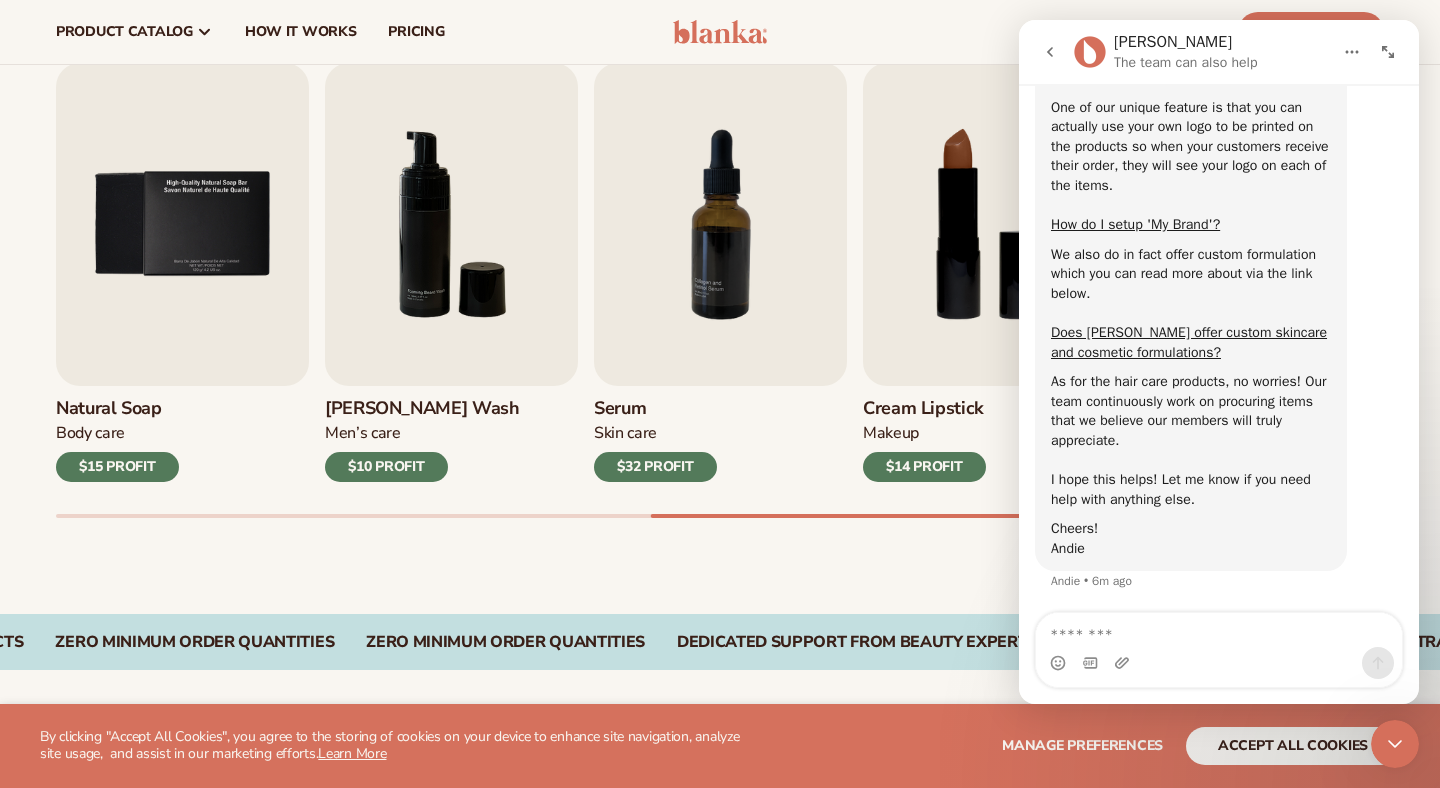 drag, startPoint x: 0, startPoint y: 0, endPoint x: 759, endPoint y: 609, distance: 973.11975 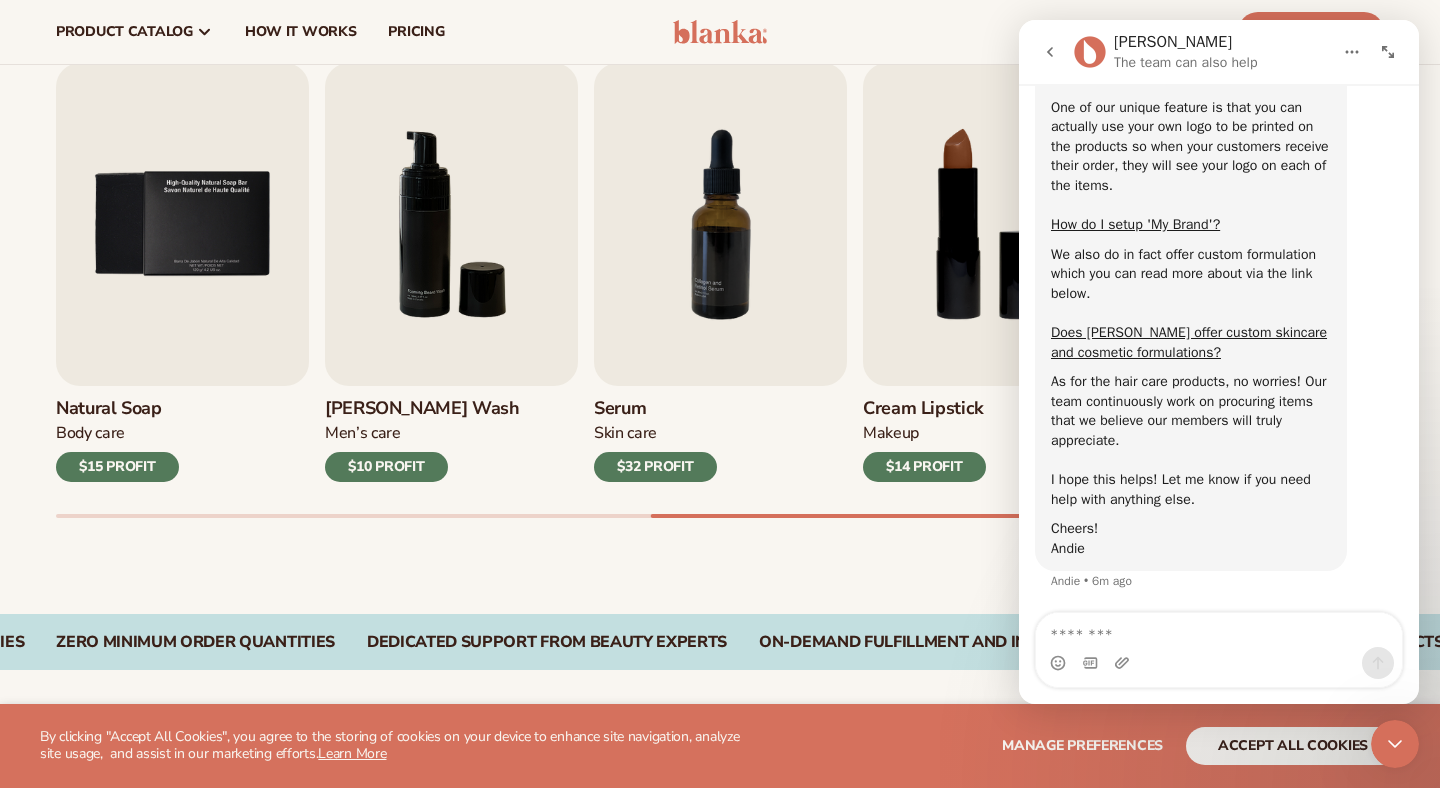 drag, startPoint x: 2130, startPoint y: 1329, endPoint x: 1396, endPoint y: 742, distance: 939.8537 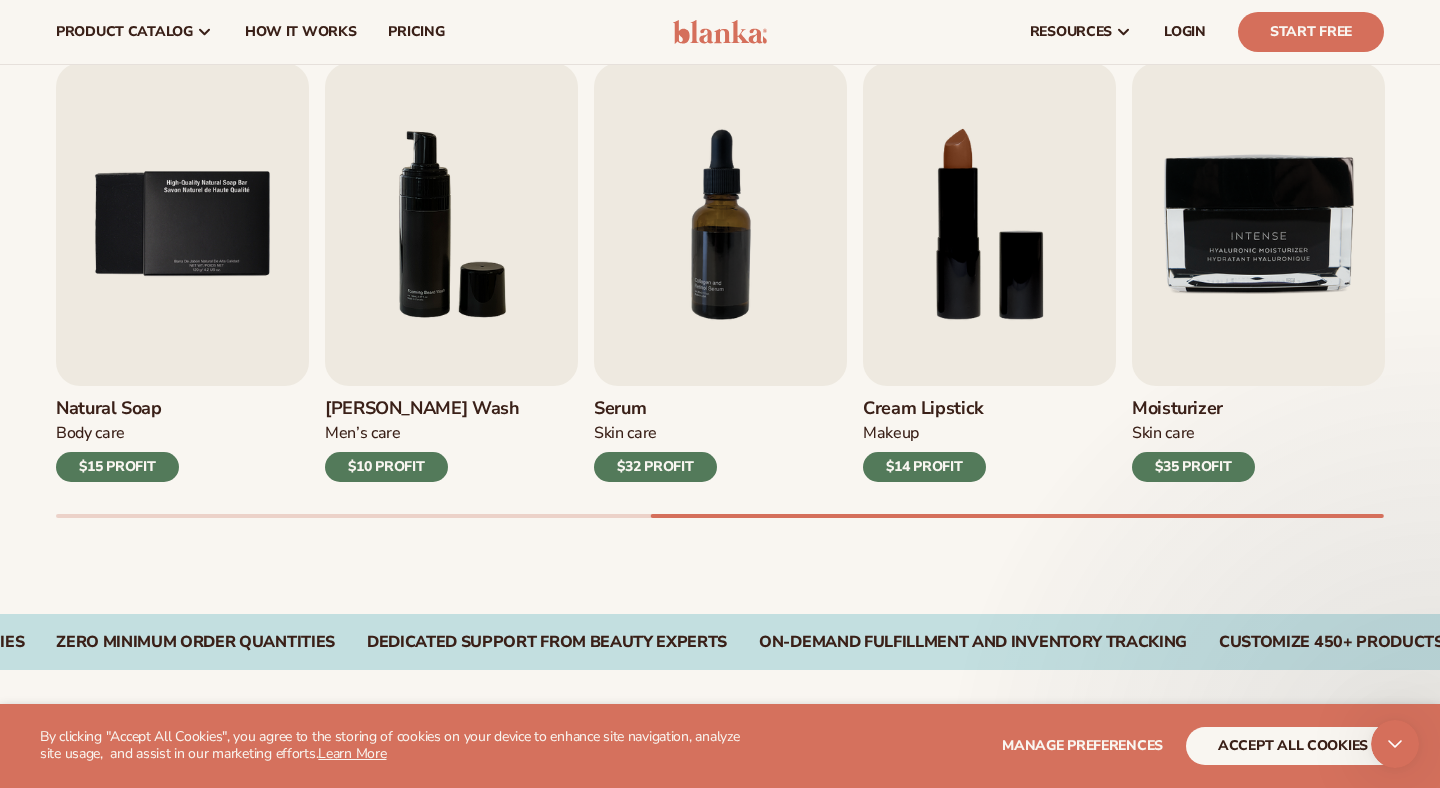 scroll, scrollTop: 0, scrollLeft: 0, axis: both 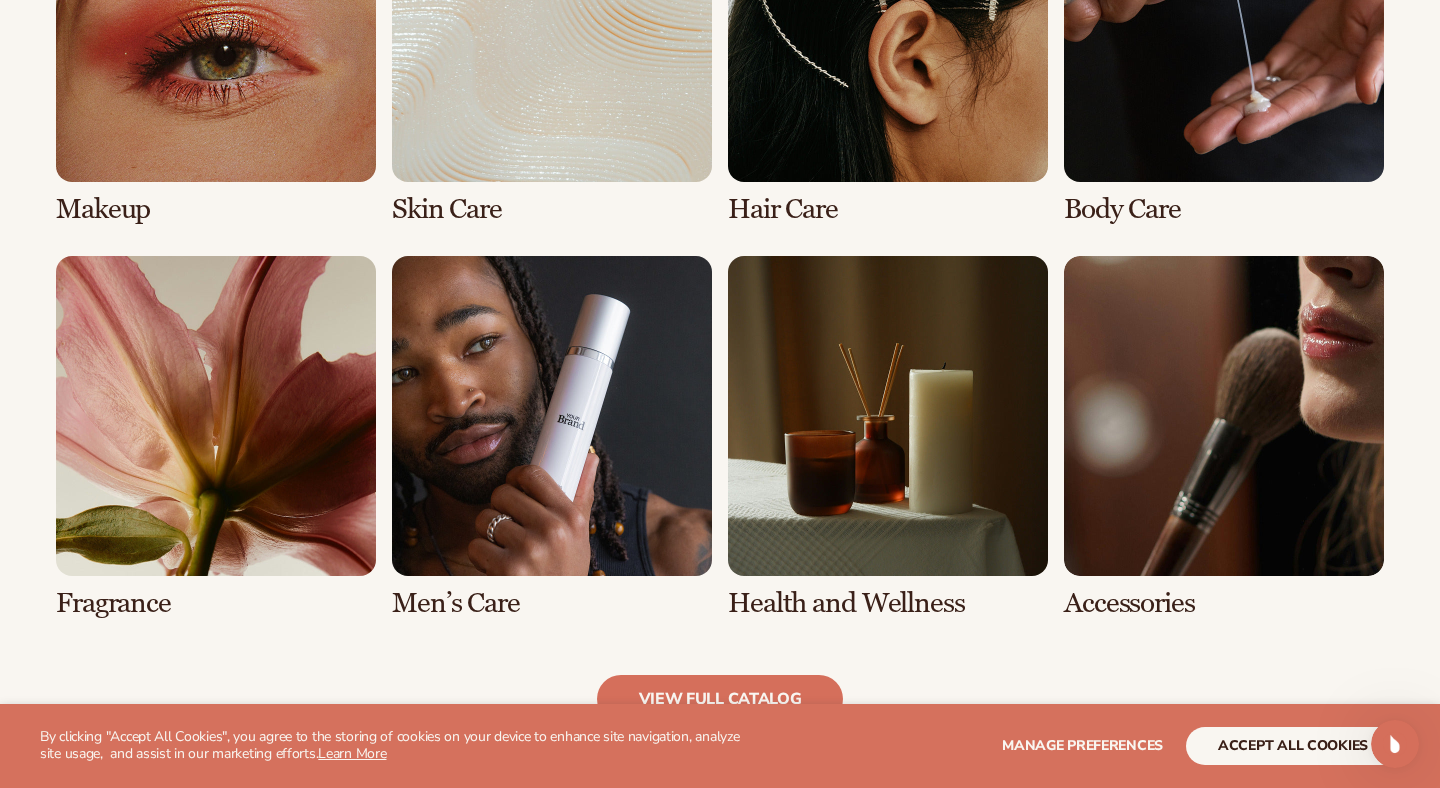 drag, startPoint x: 25, startPoint y: 22, endPoint x: 1249, endPoint y: 76, distance: 1225.1906 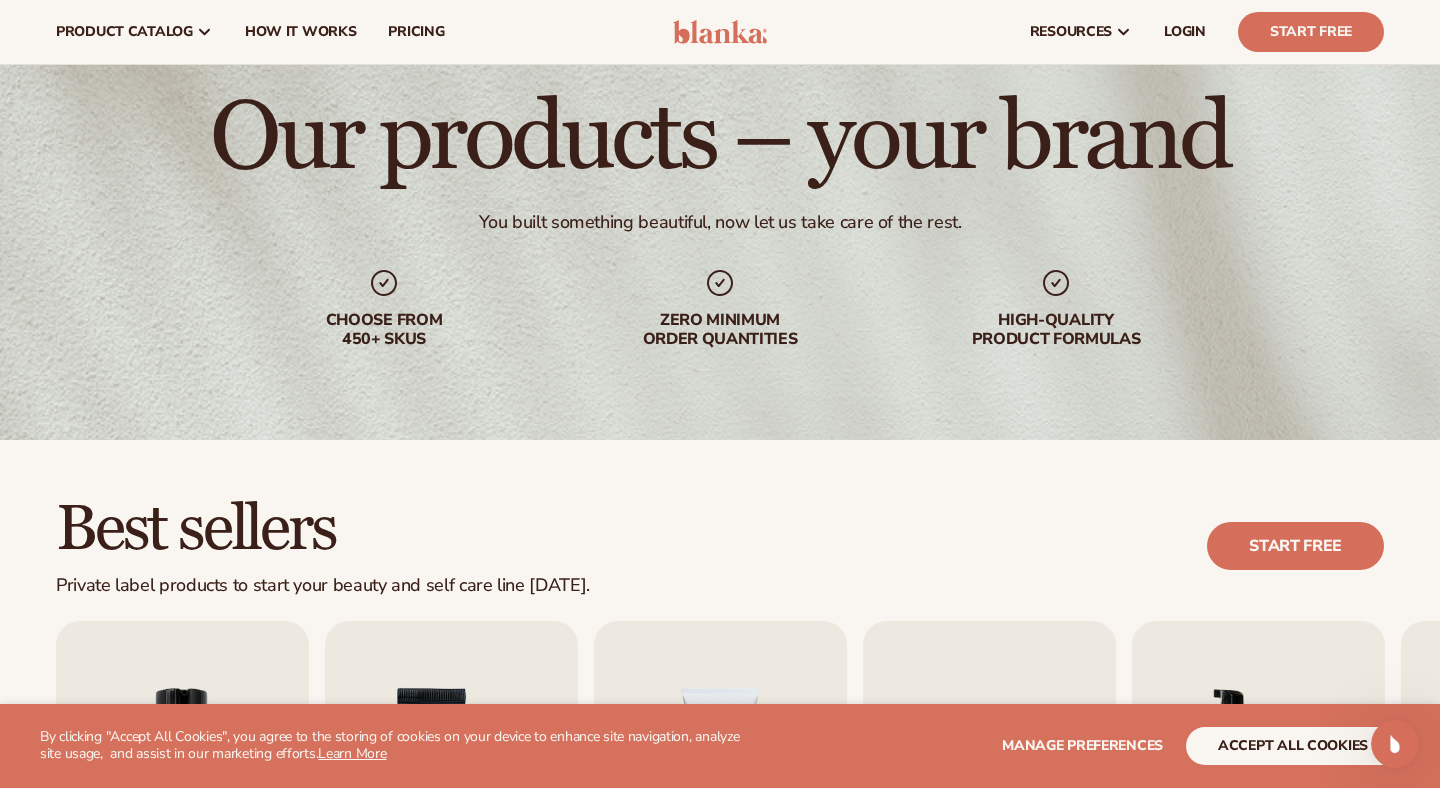 scroll, scrollTop: 0, scrollLeft: 0, axis: both 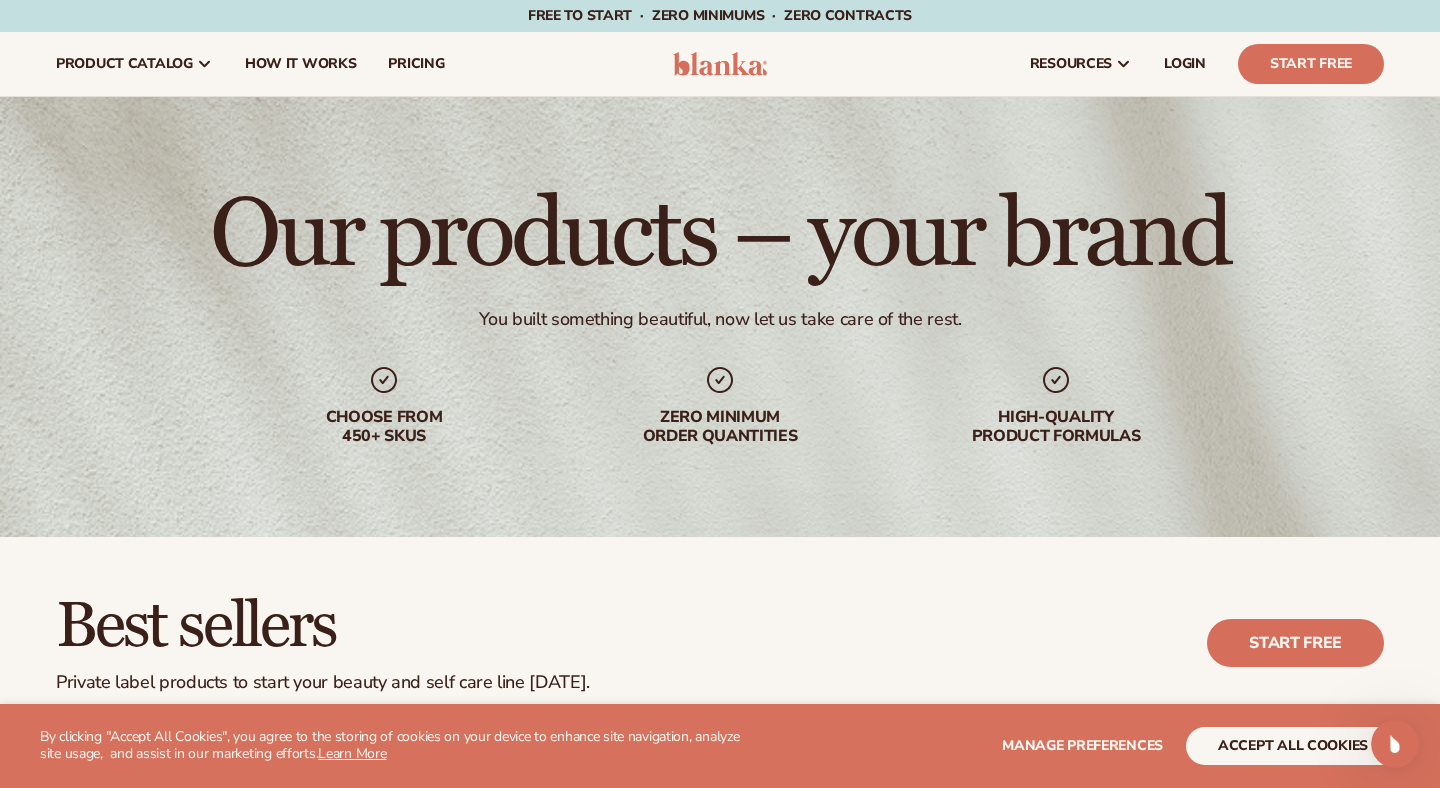 click on "product catalog" at bounding box center [134, 64] 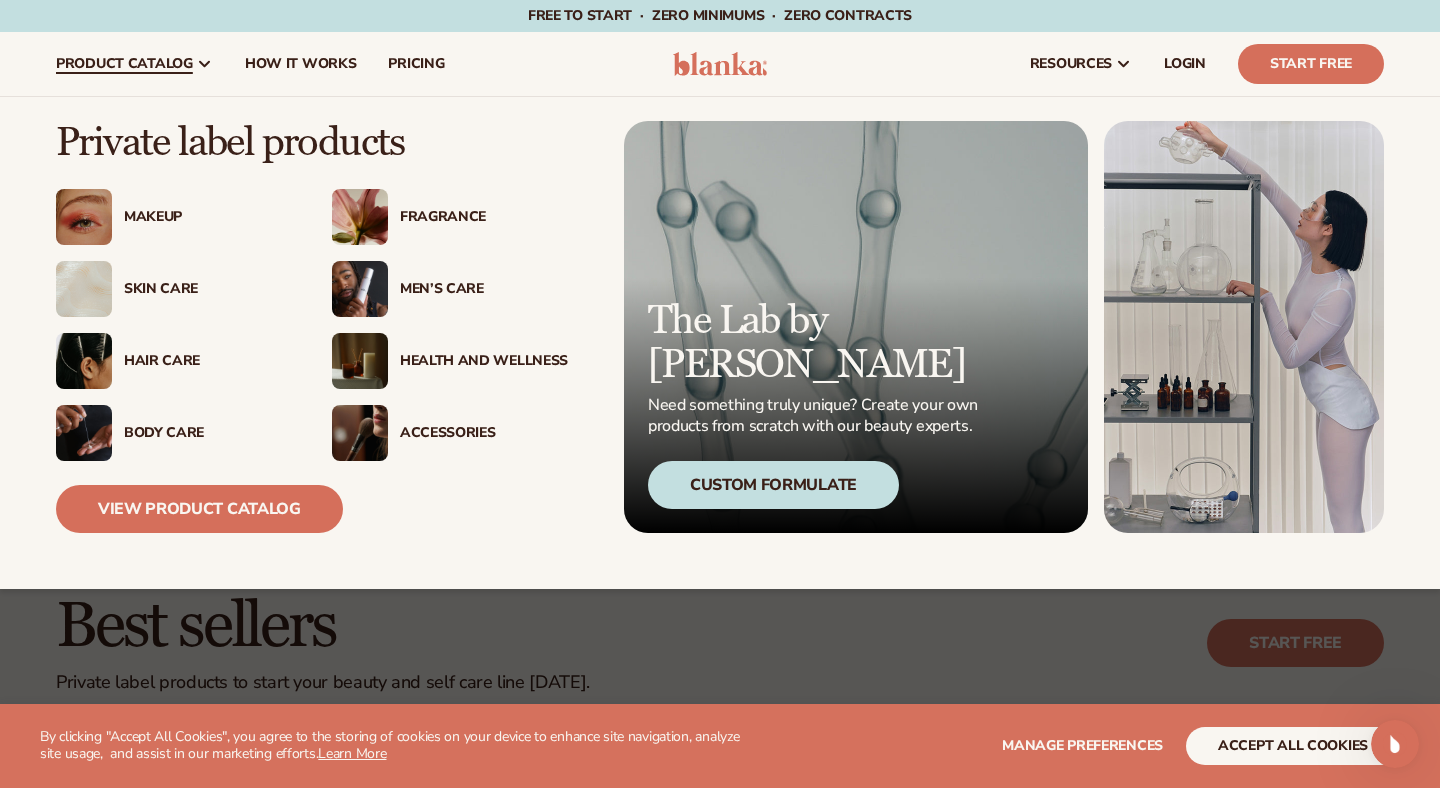 click at bounding box center [84, 433] 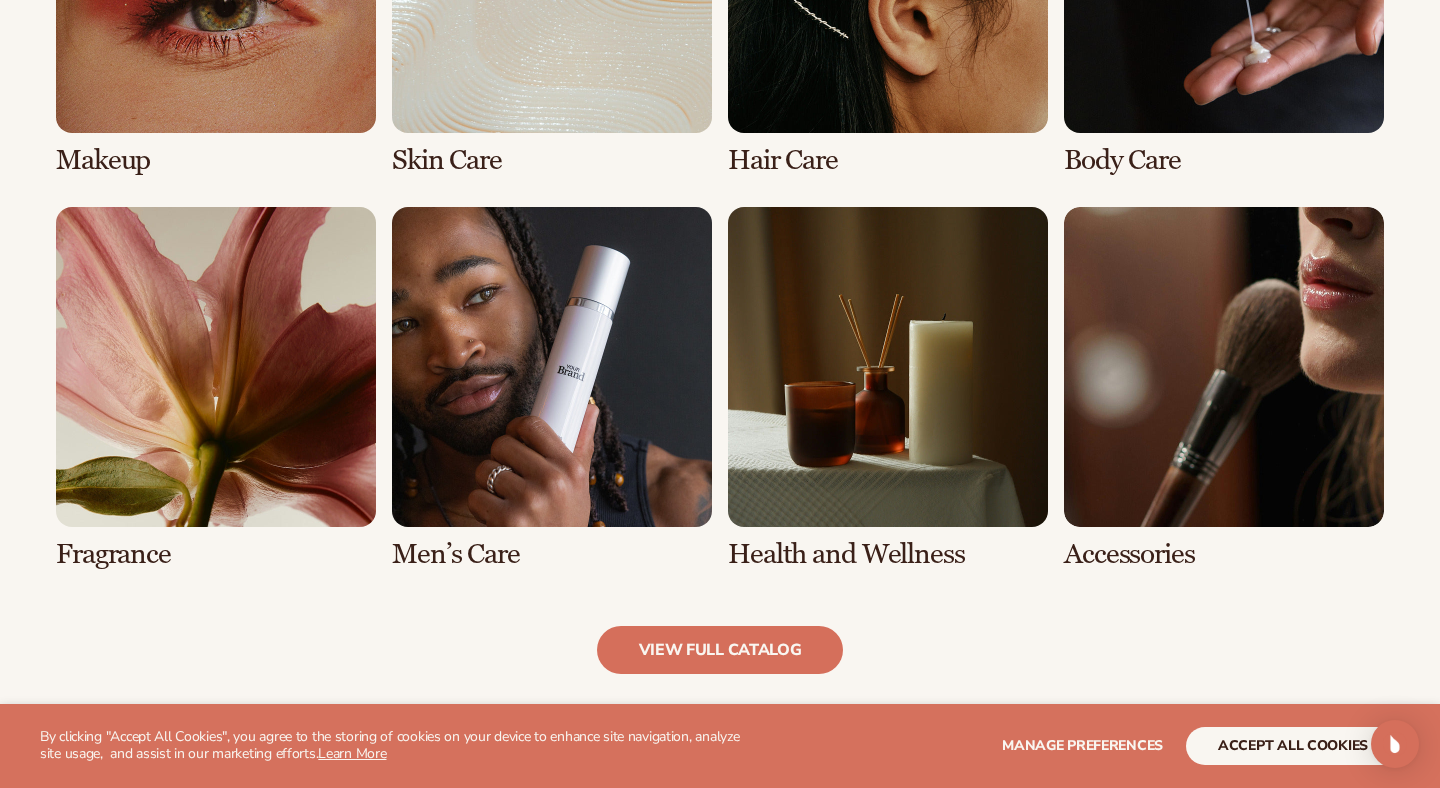 scroll, scrollTop: 1714, scrollLeft: 0, axis: vertical 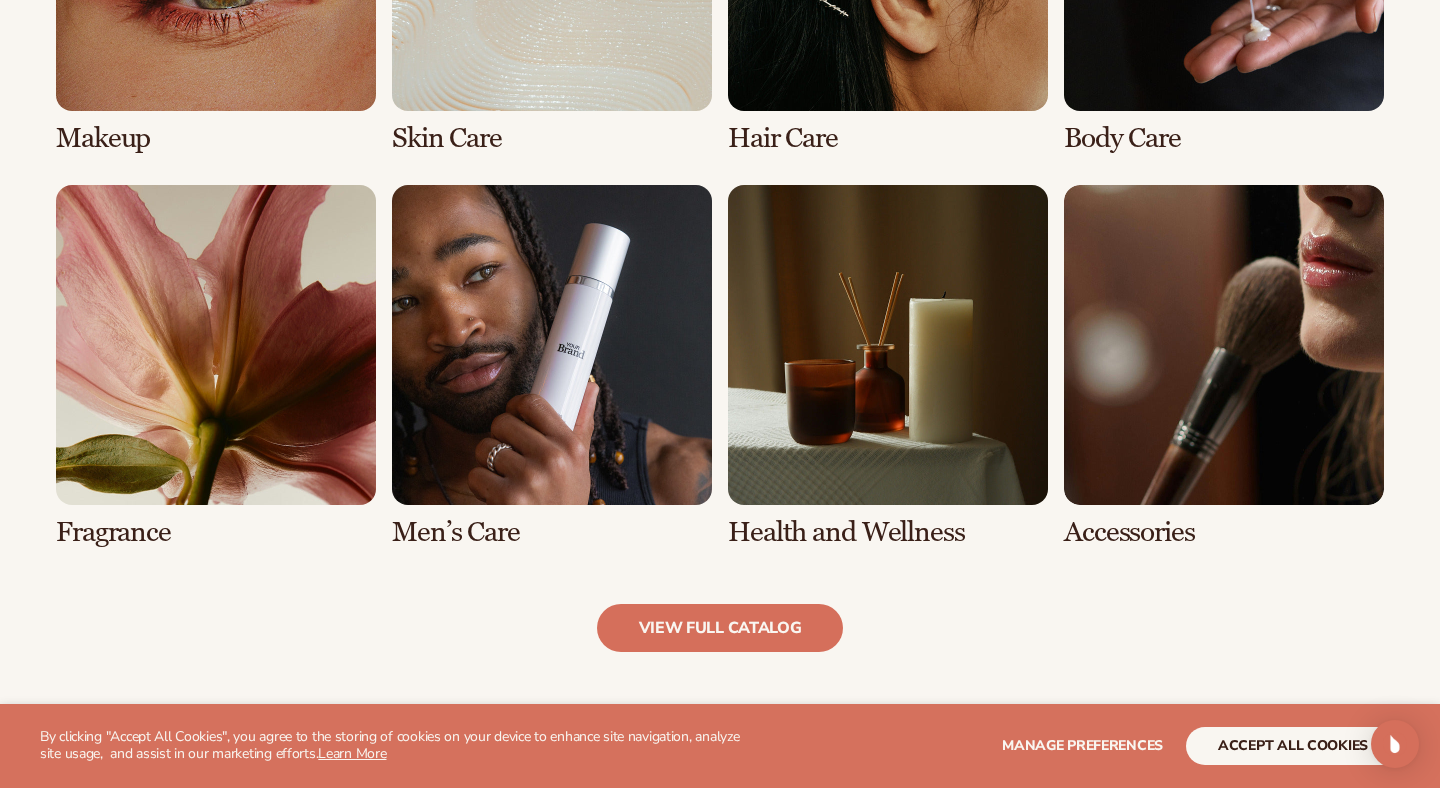 drag, startPoint x: 0, startPoint y: 0, endPoint x: 1071, endPoint y: 134, distance: 1079.3502 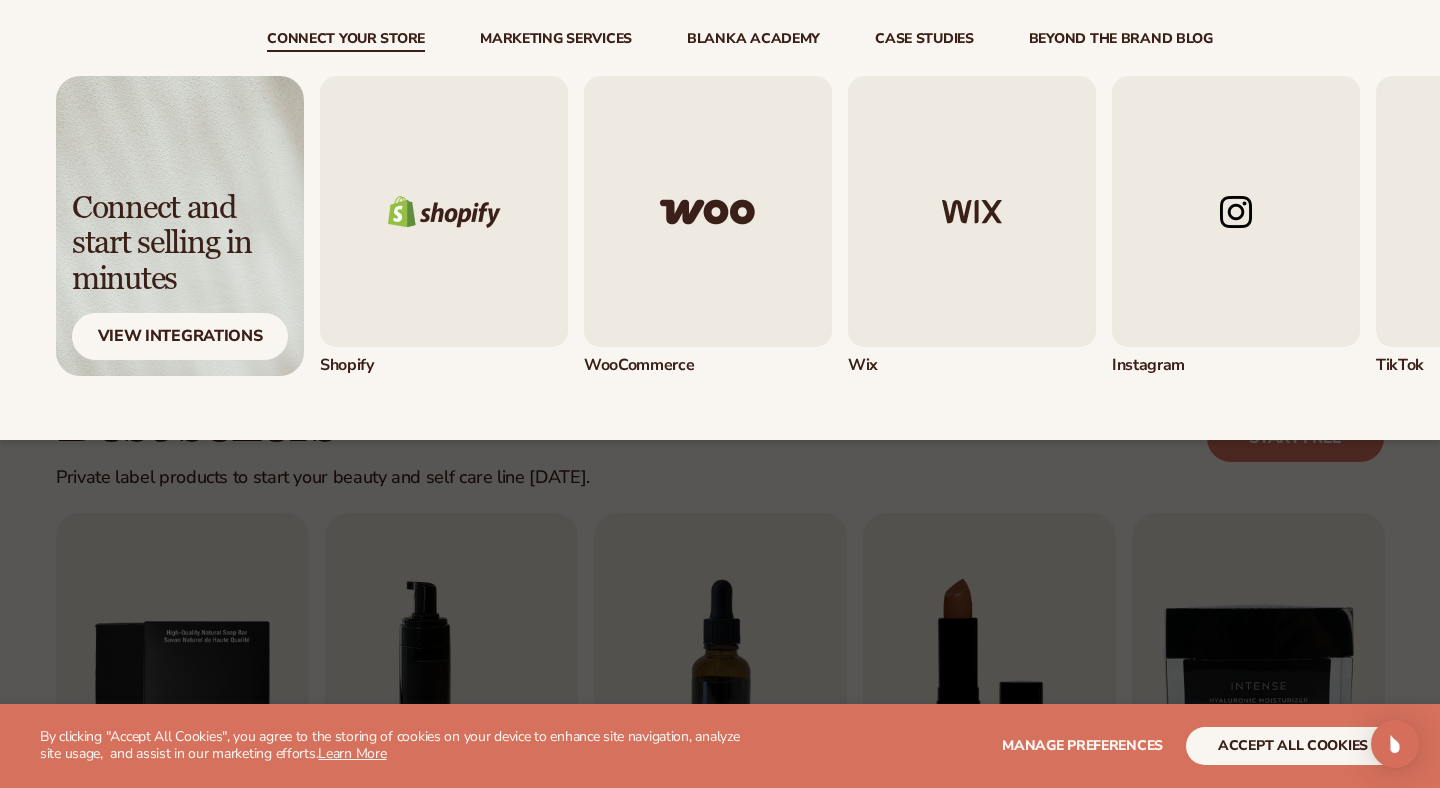 scroll, scrollTop: 204, scrollLeft: 0, axis: vertical 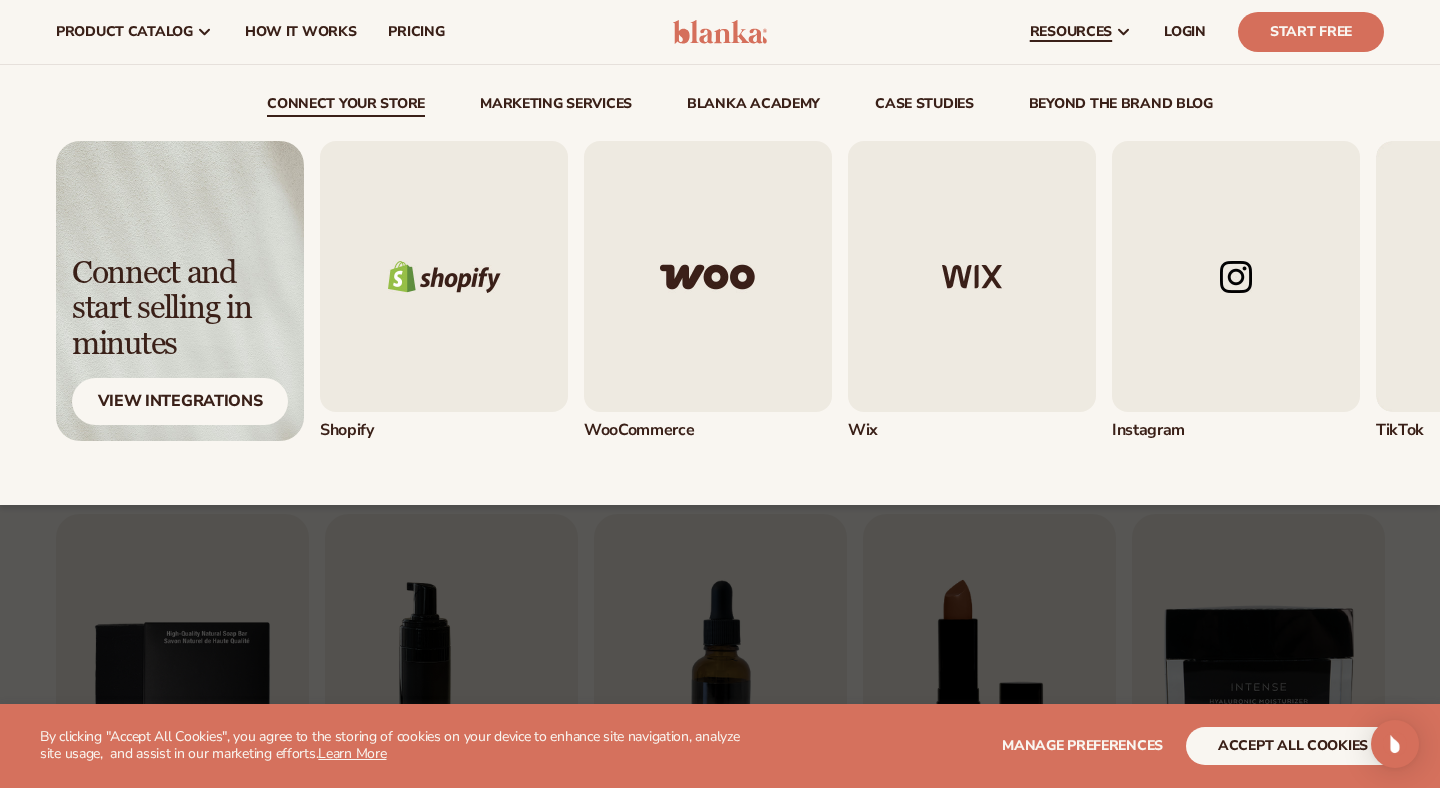 click at bounding box center [1236, 276] 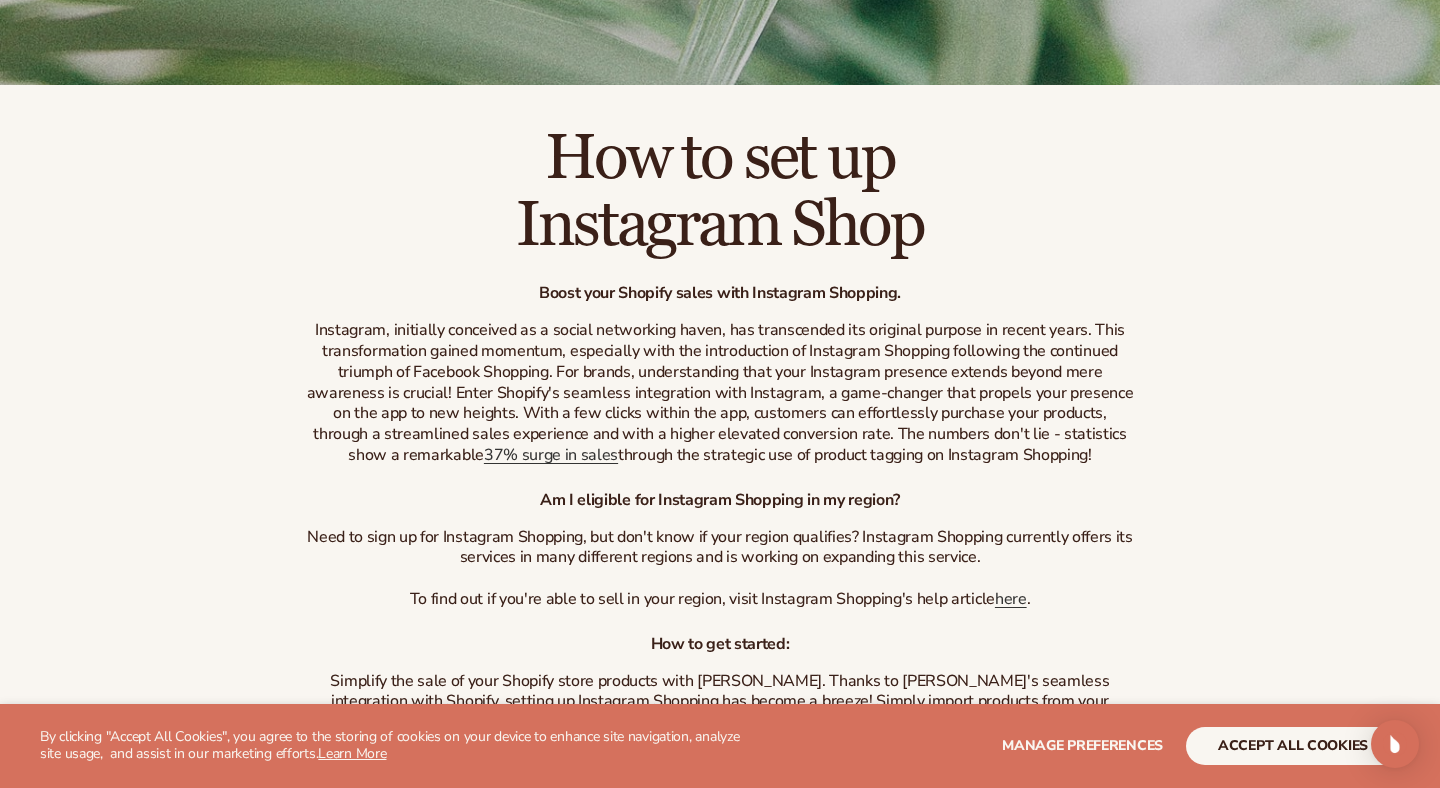 scroll, scrollTop: 0, scrollLeft: 0, axis: both 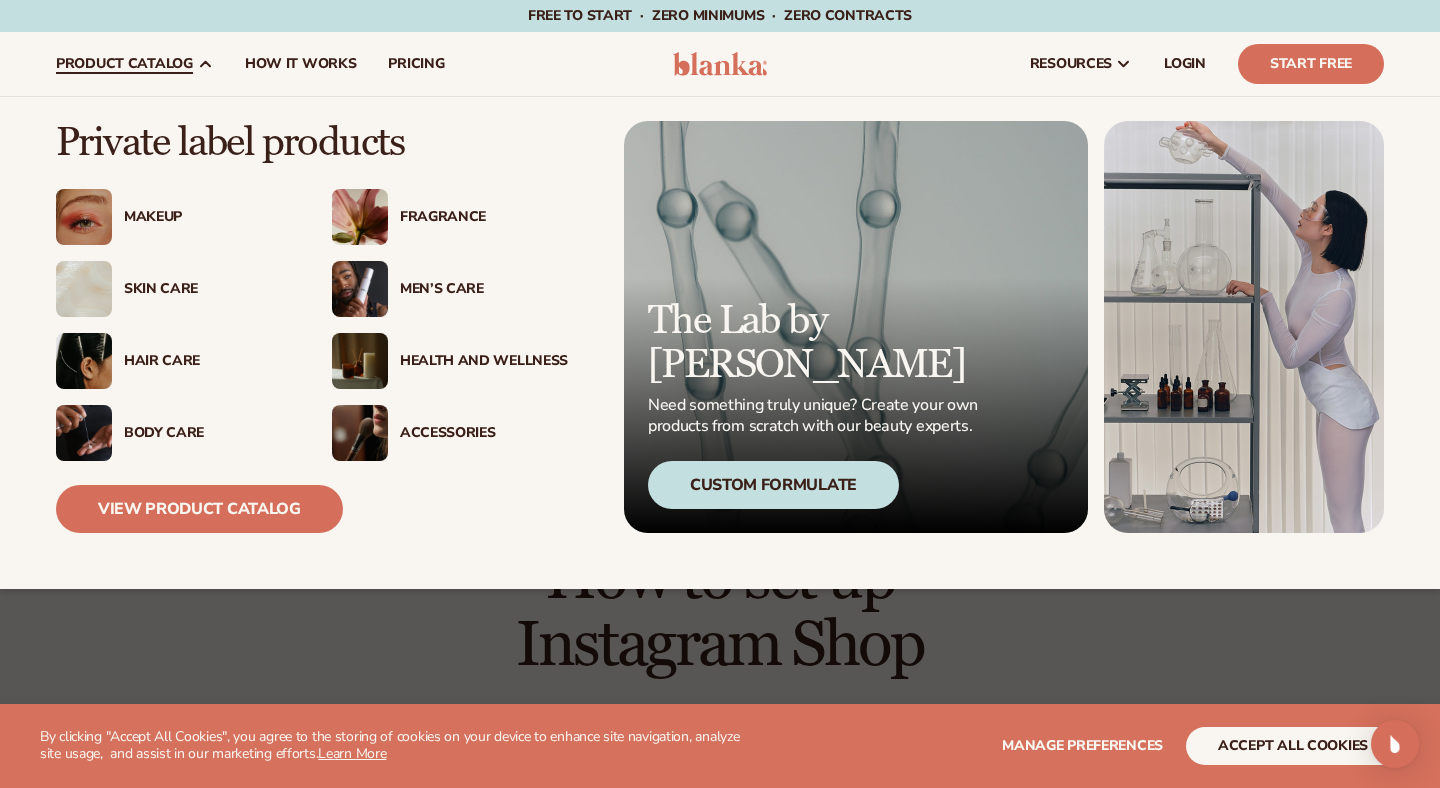 click on "Fragrance" at bounding box center [478, 217] 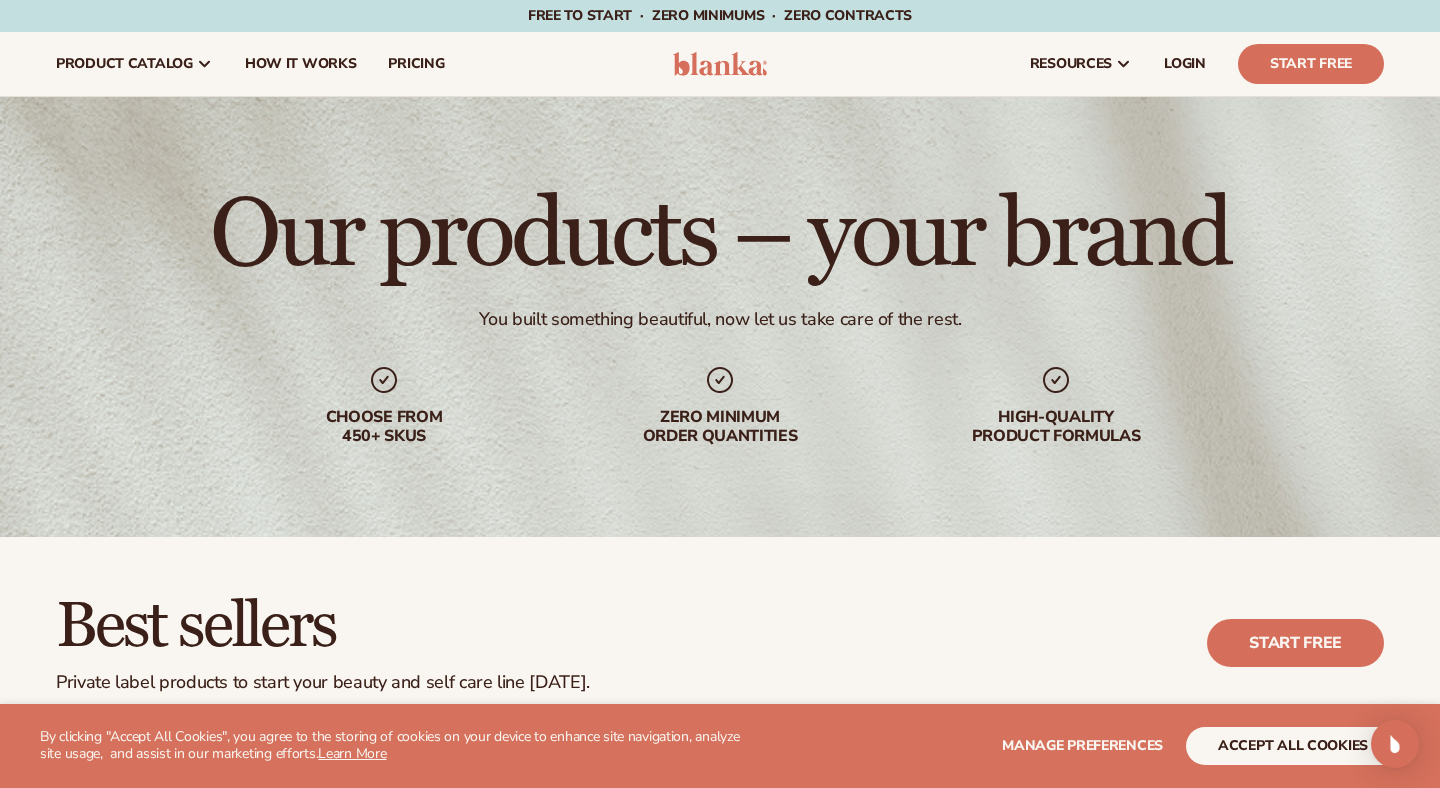 scroll, scrollTop: 475, scrollLeft: 0, axis: vertical 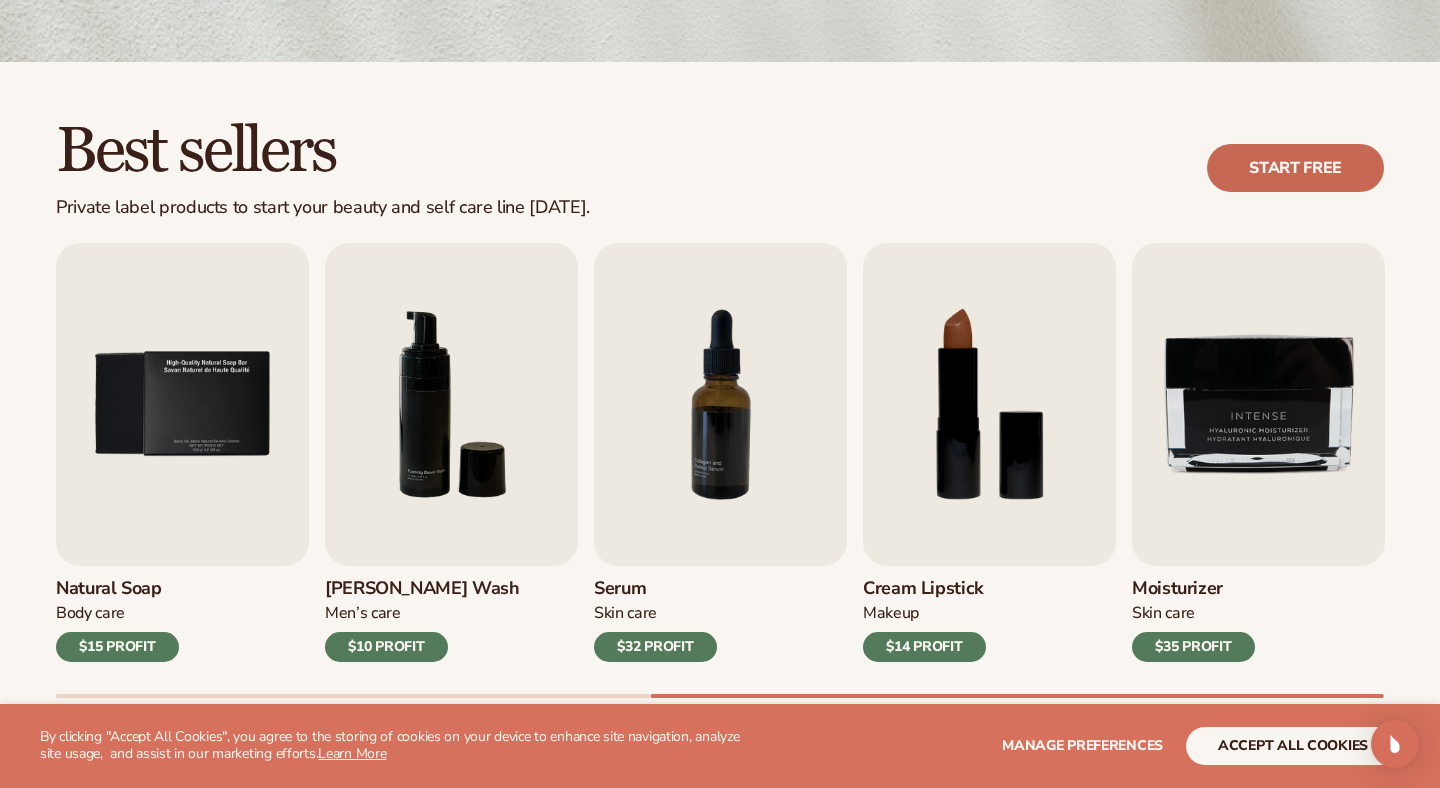 click on "Start free" at bounding box center (1295, 168) 